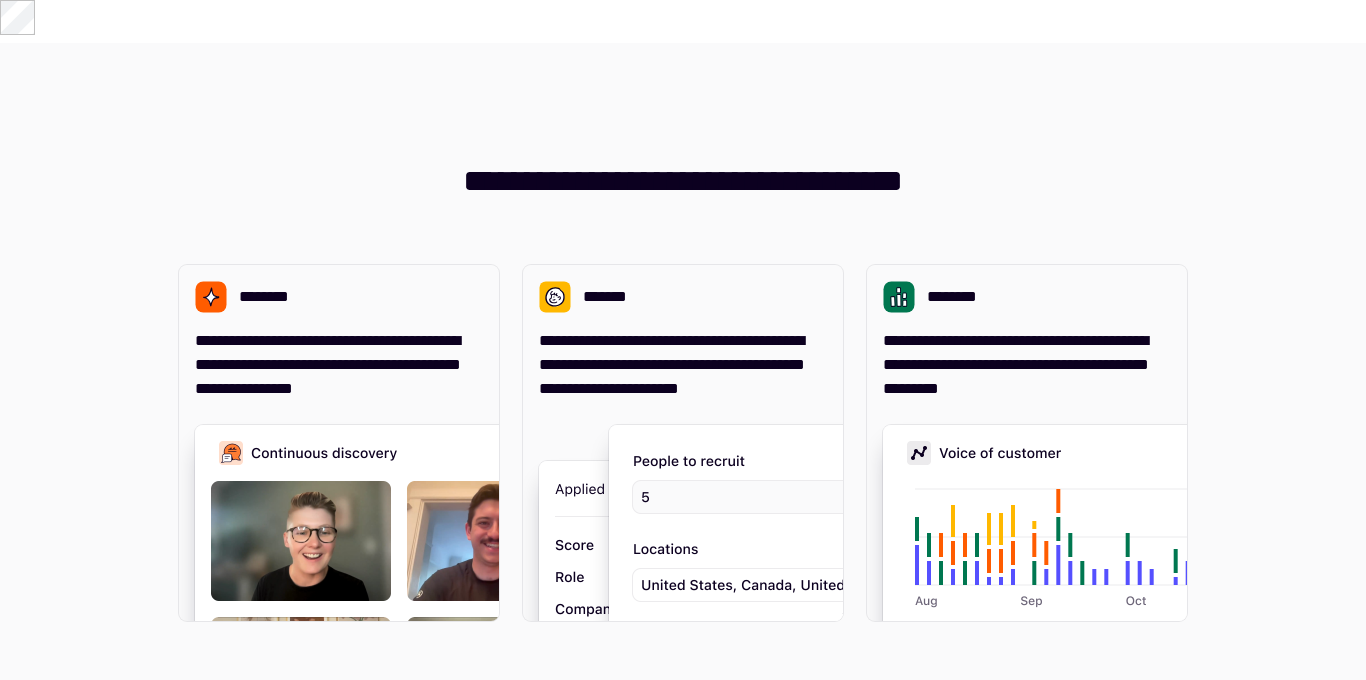 scroll, scrollTop: 0, scrollLeft: 0, axis: both 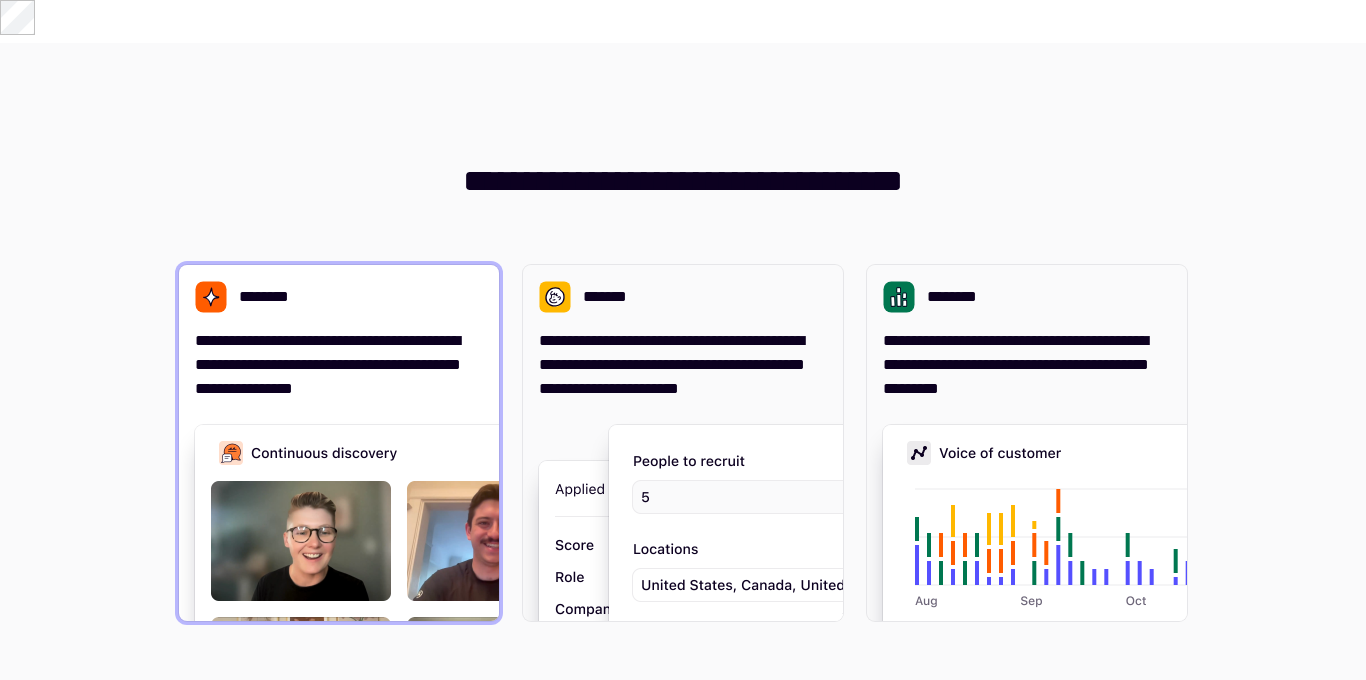 click on "**********" at bounding box center (339, 365) 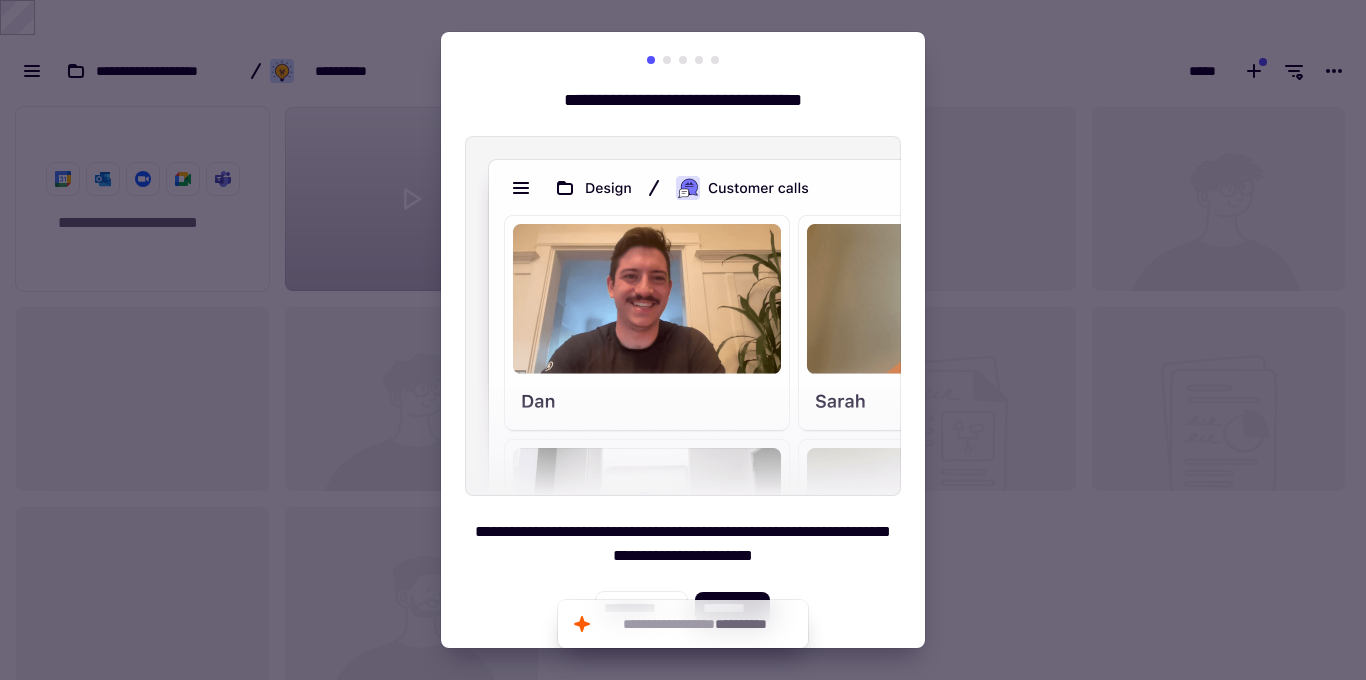 scroll, scrollTop: 17, scrollLeft: 8, axis: both 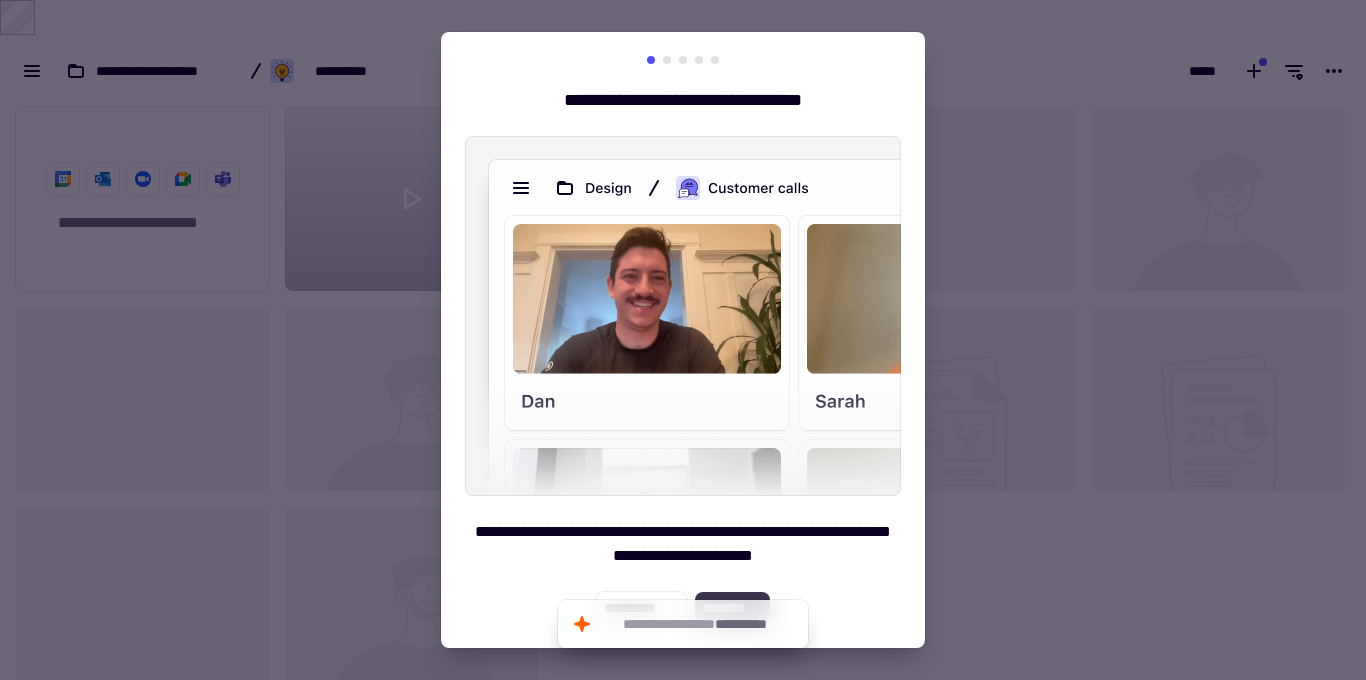 click on "********" 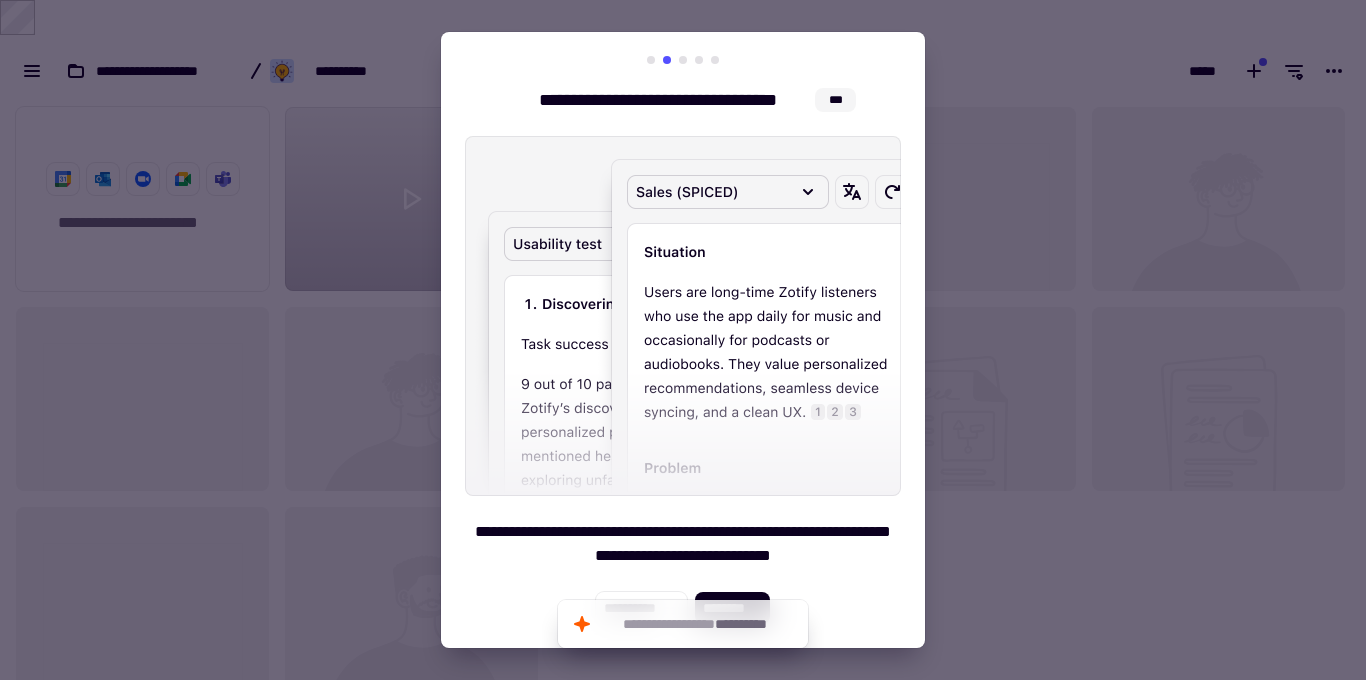 click on "**********" at bounding box center (683, 340) 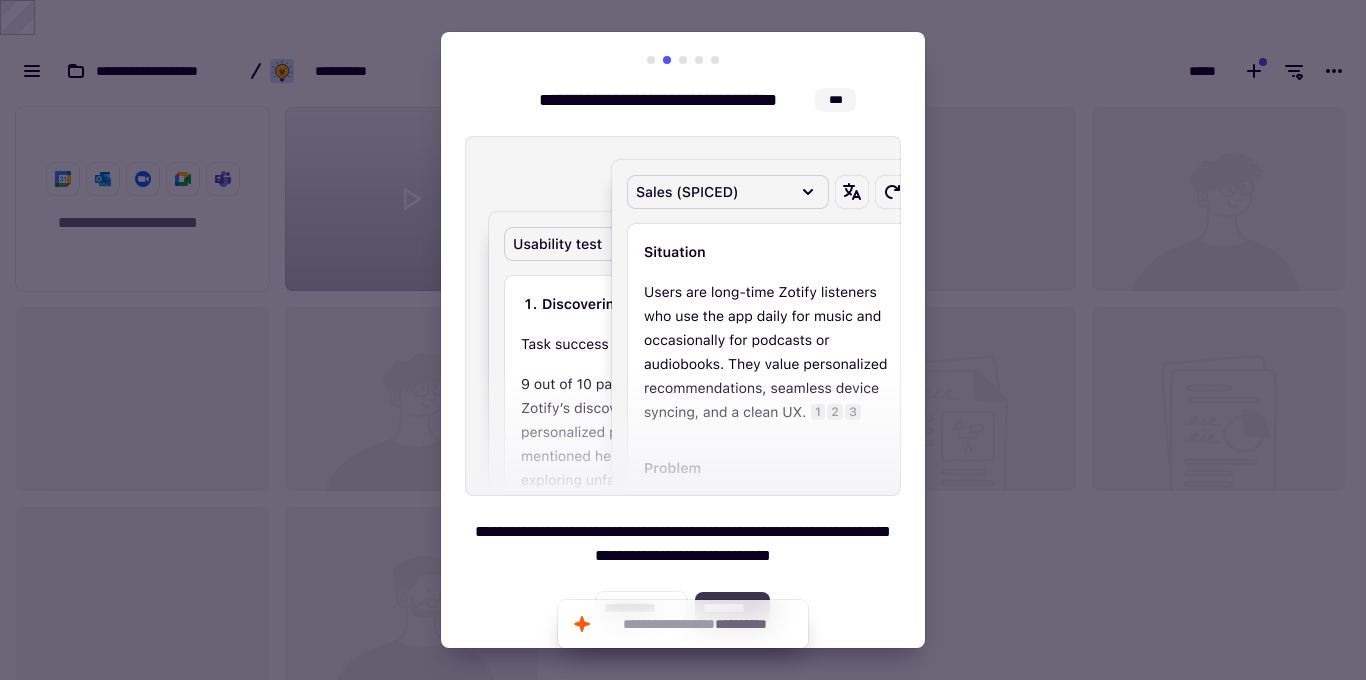 click on "********" 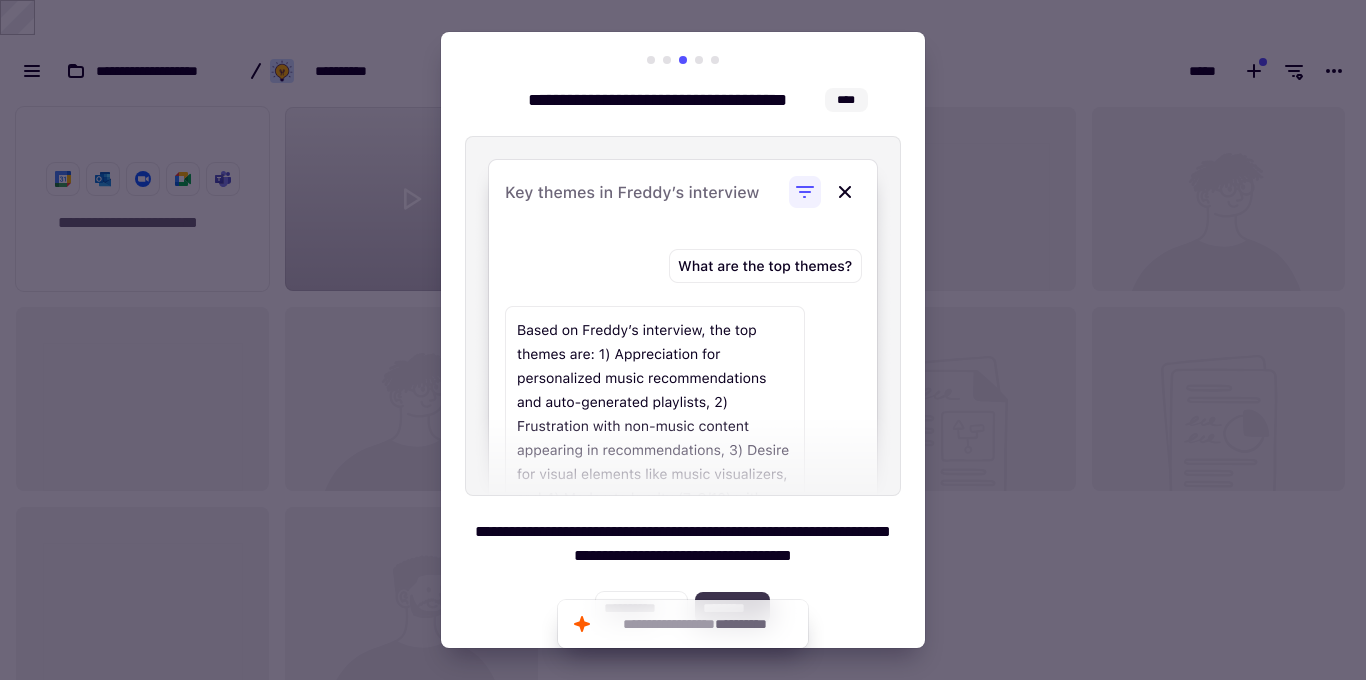 click on "********" 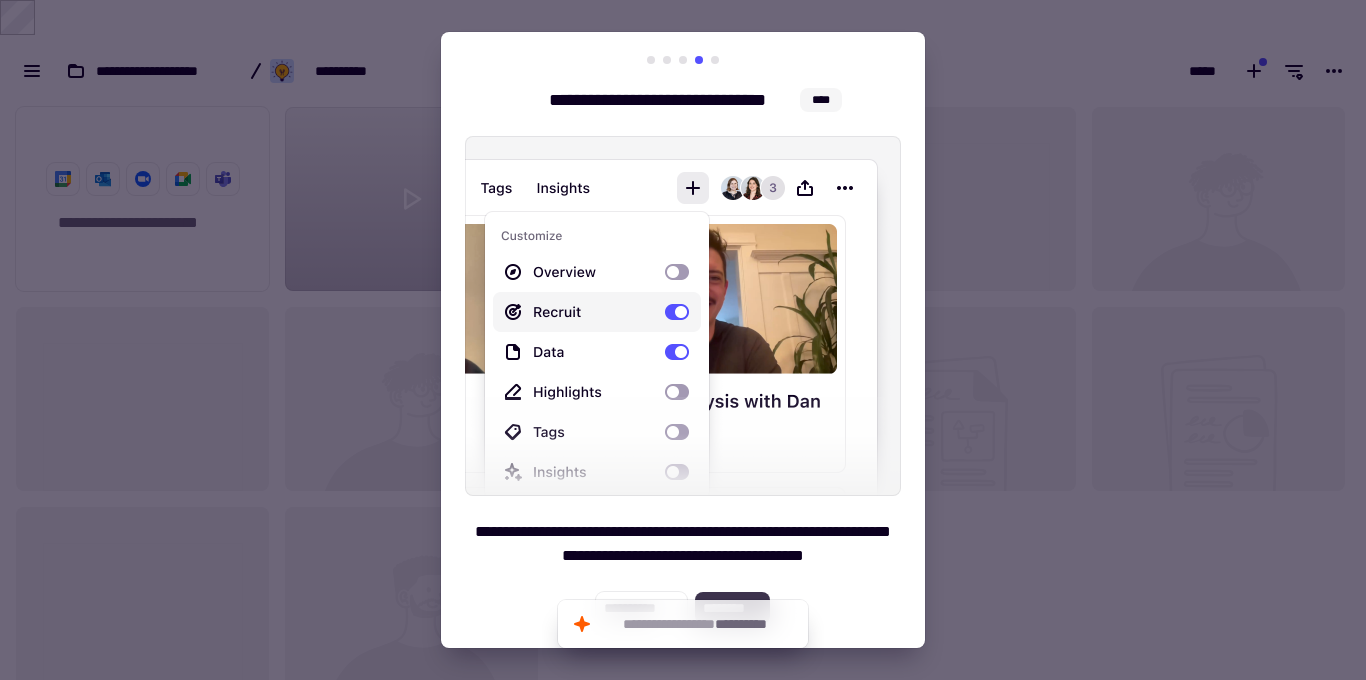 click on "********" 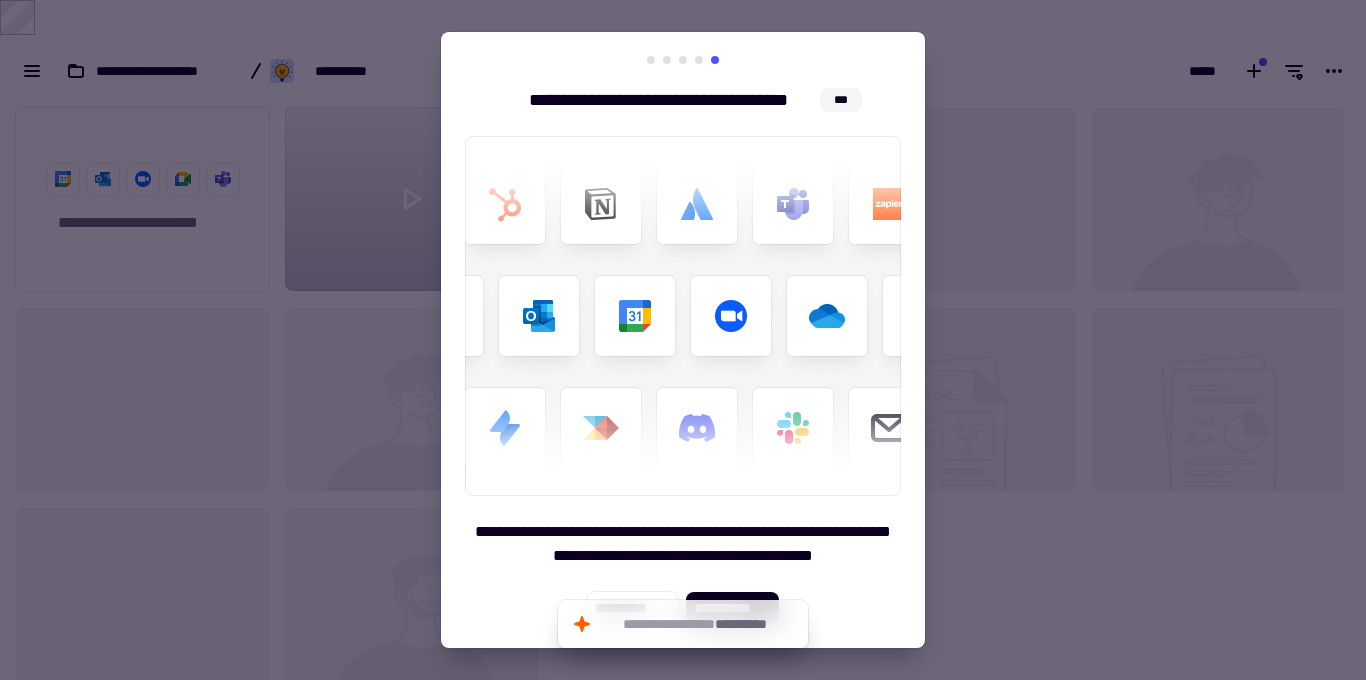 click on "**********" at bounding box center (683, 340) 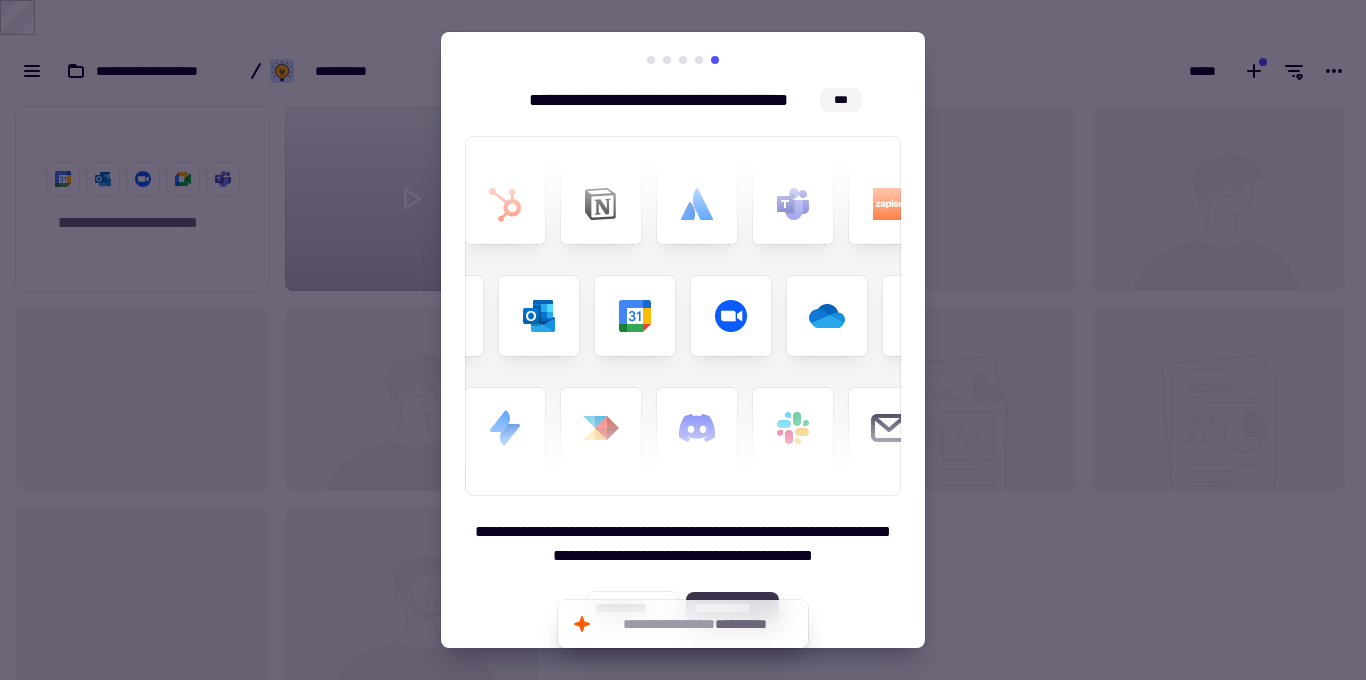click on "**********" 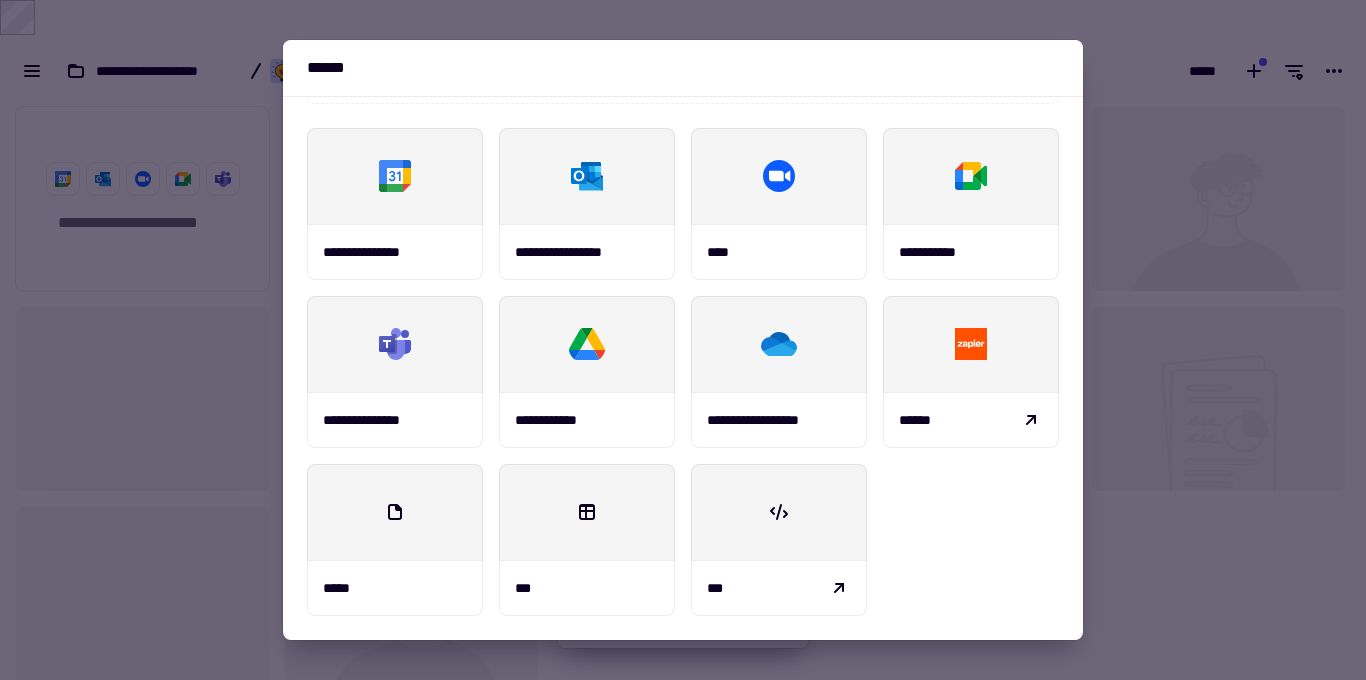 scroll, scrollTop: 0, scrollLeft: 0, axis: both 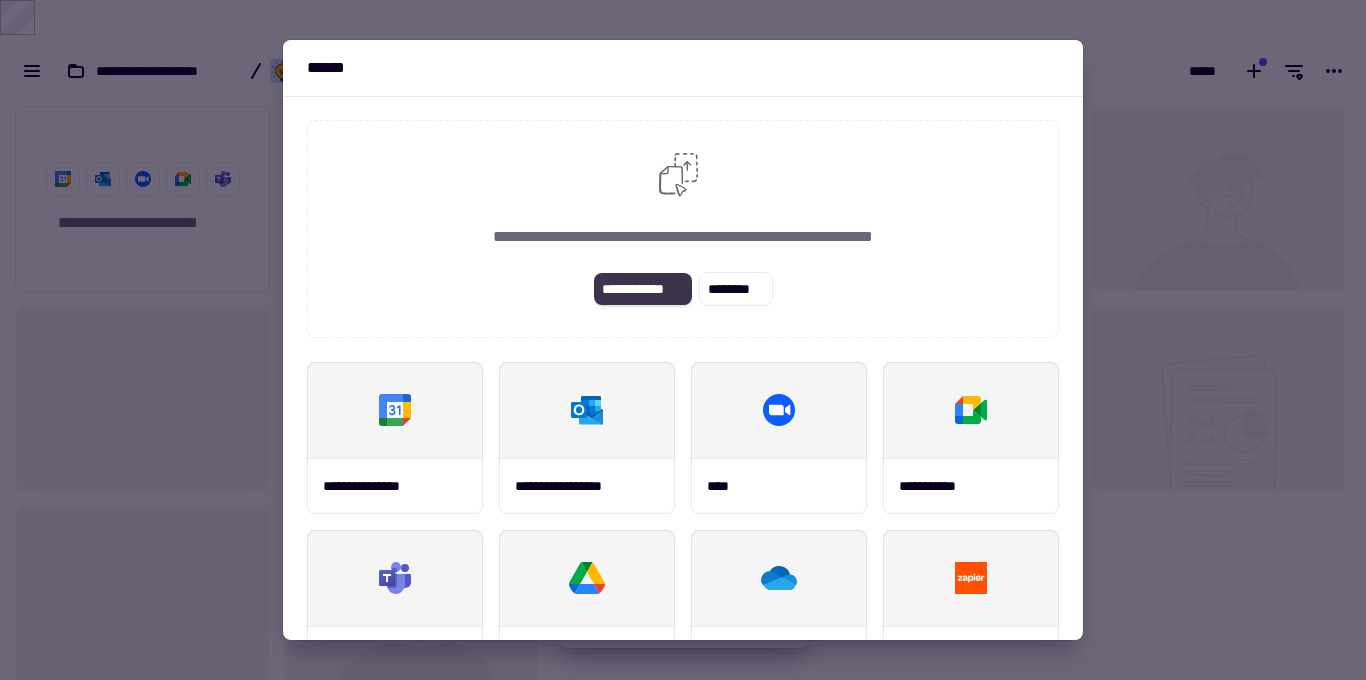click on "**********" 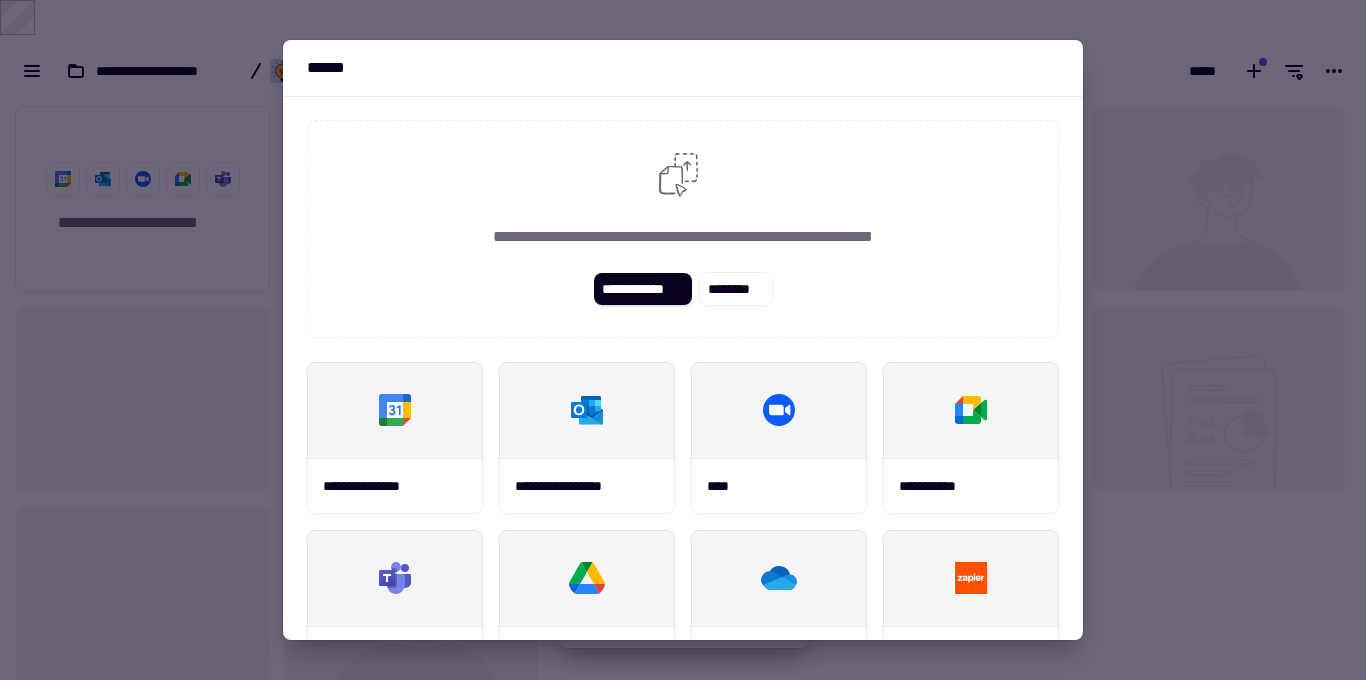 click at bounding box center (683, 340) 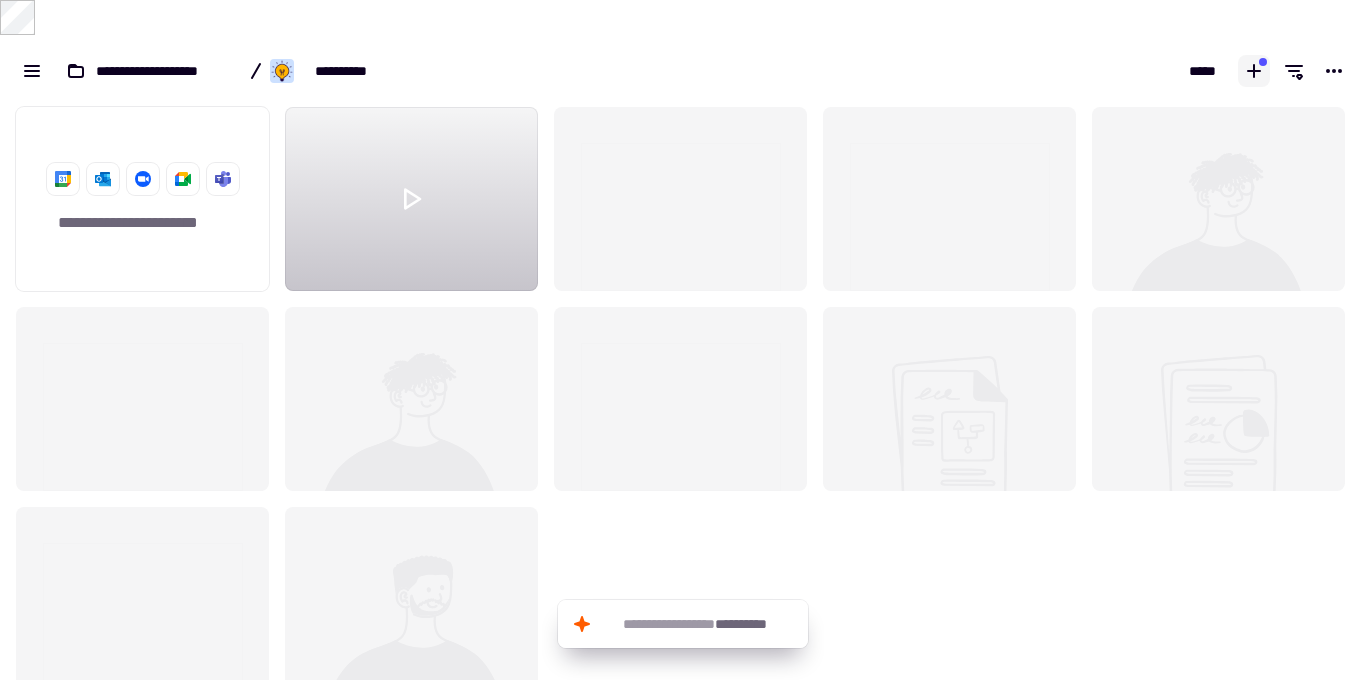 click 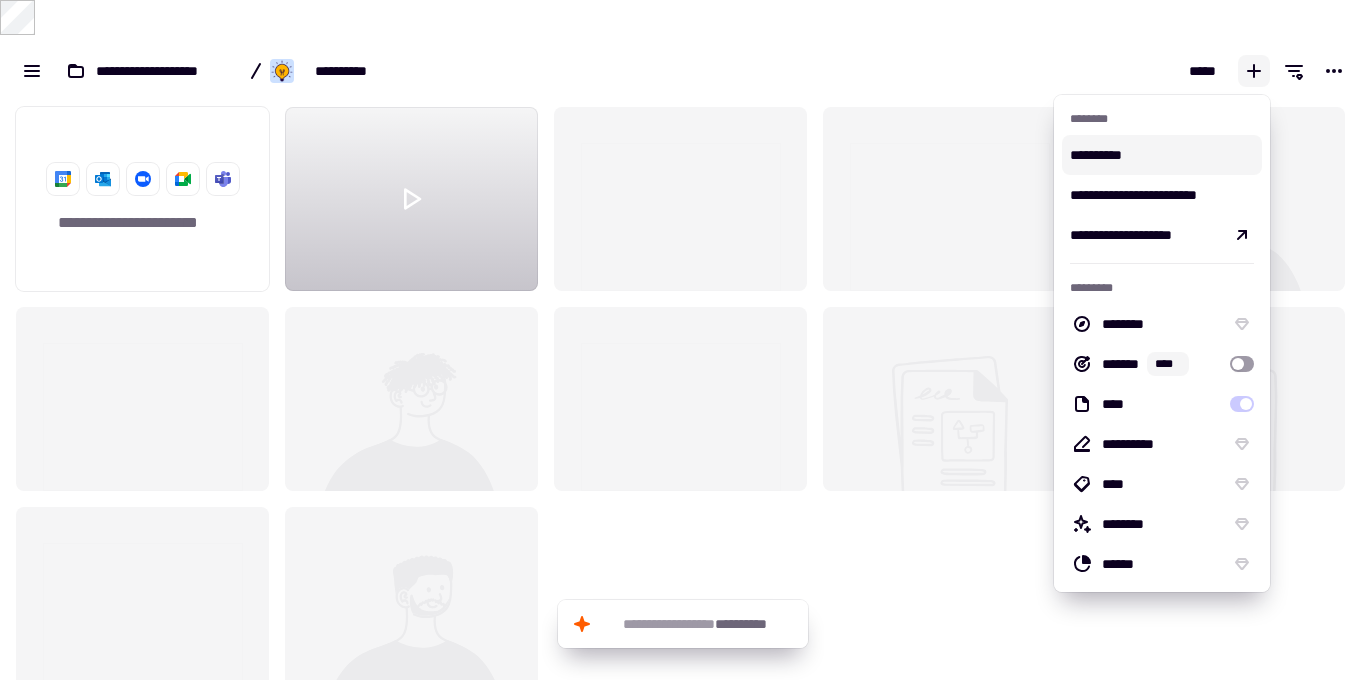 click on "*****" at bounding box center (1024, 71) 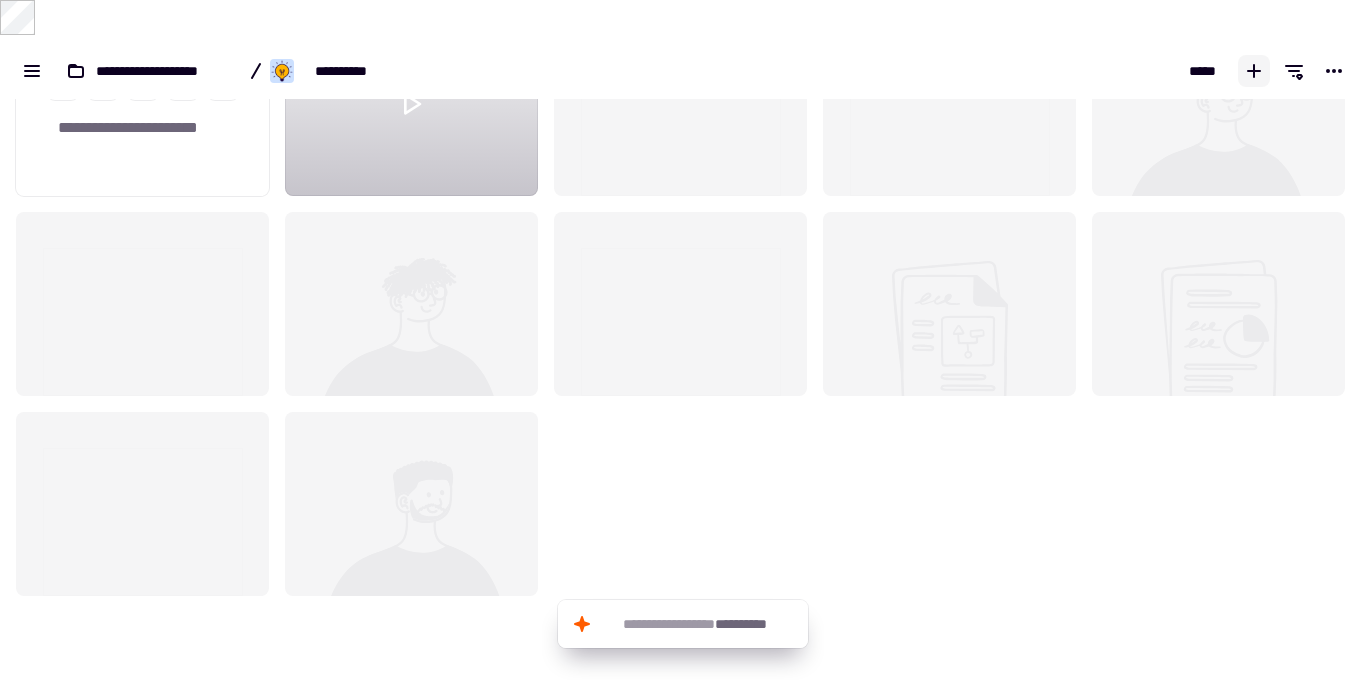 scroll, scrollTop: 0, scrollLeft: 0, axis: both 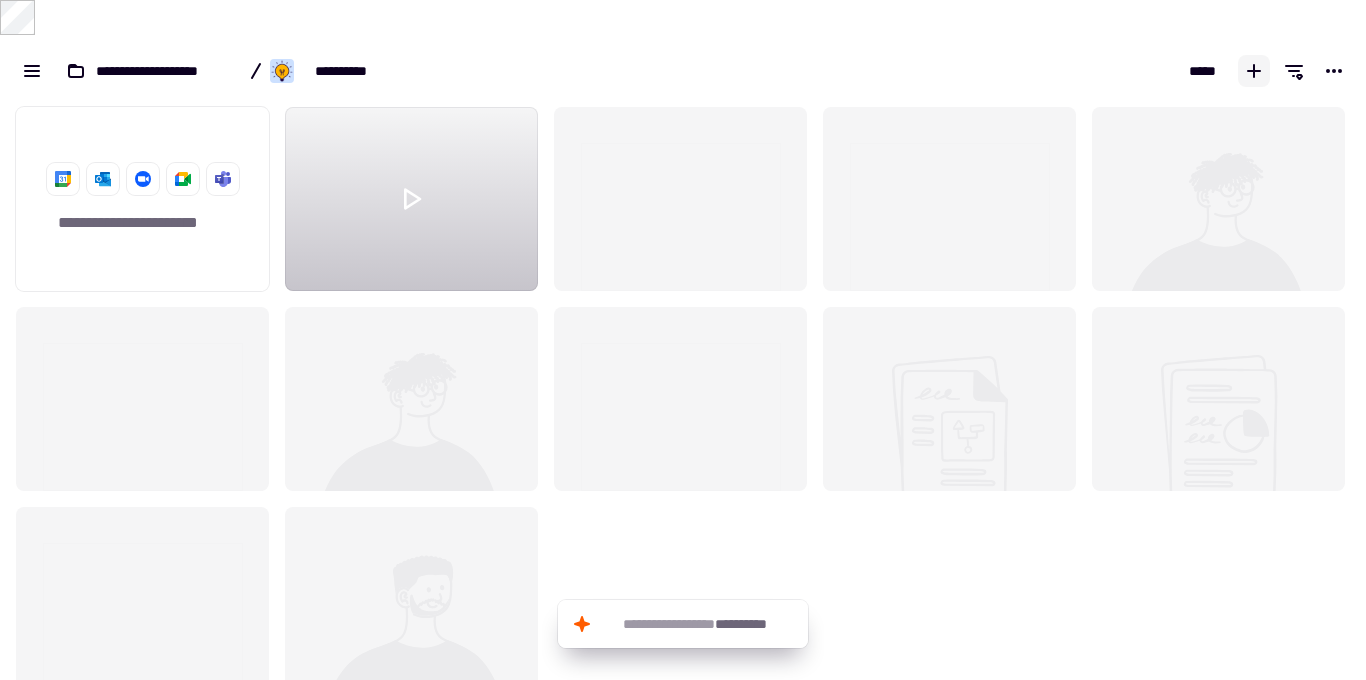 click 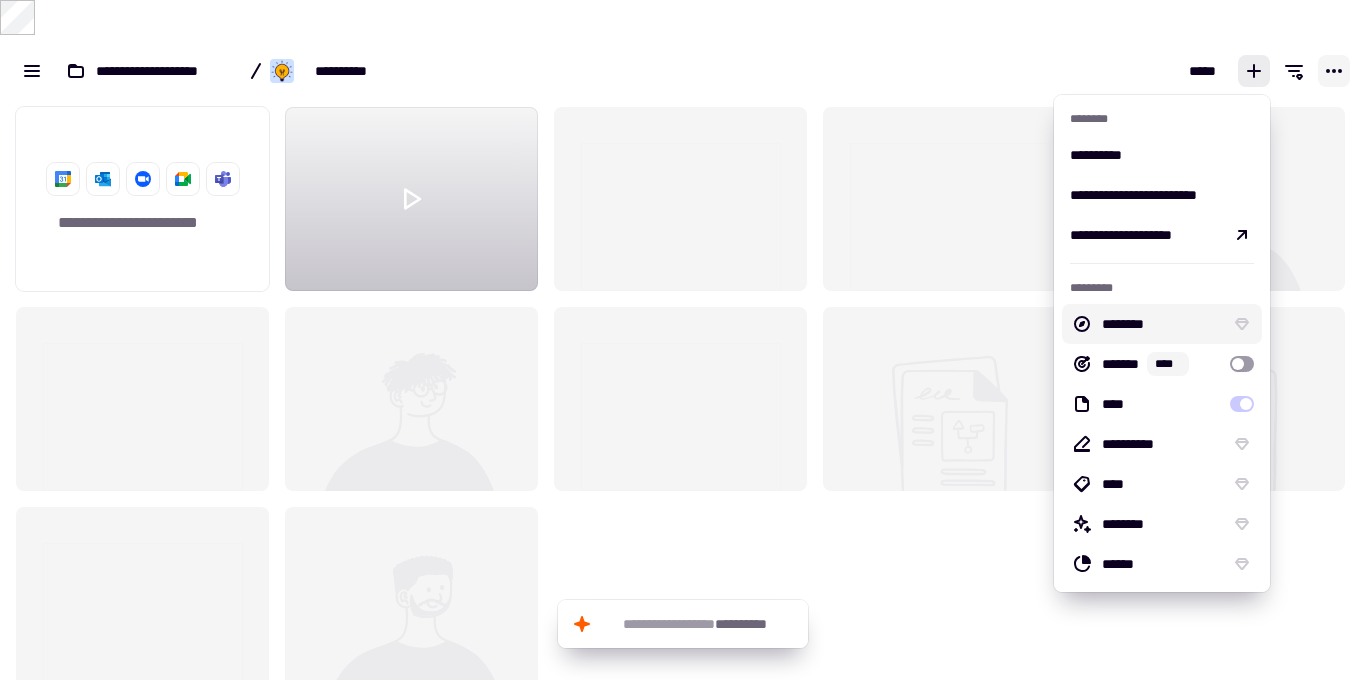 click 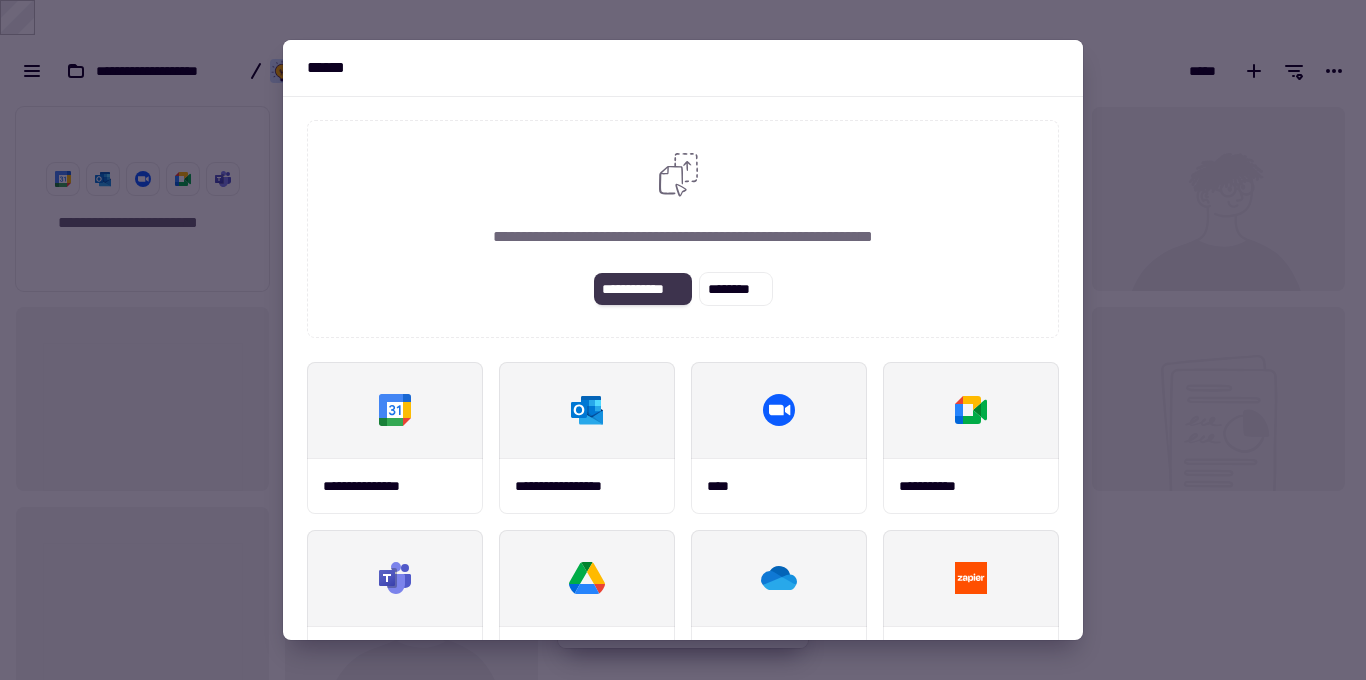 click on "**********" 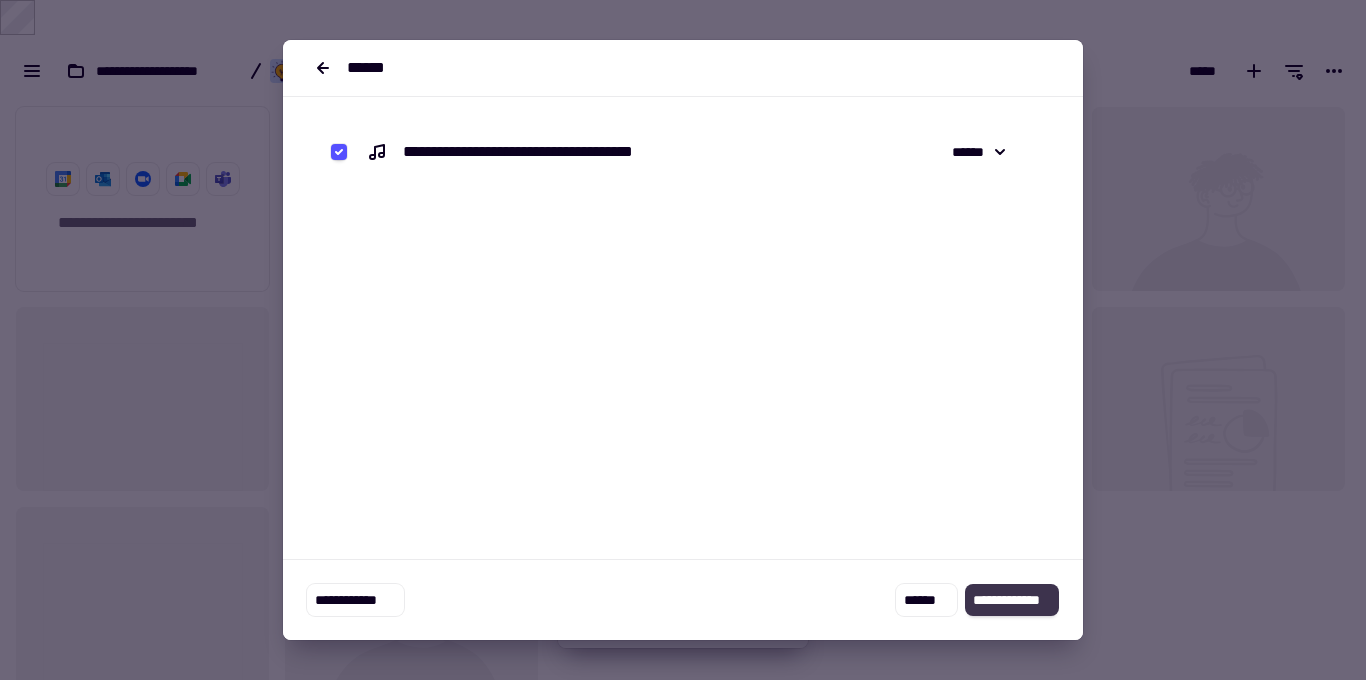 click on "**********" 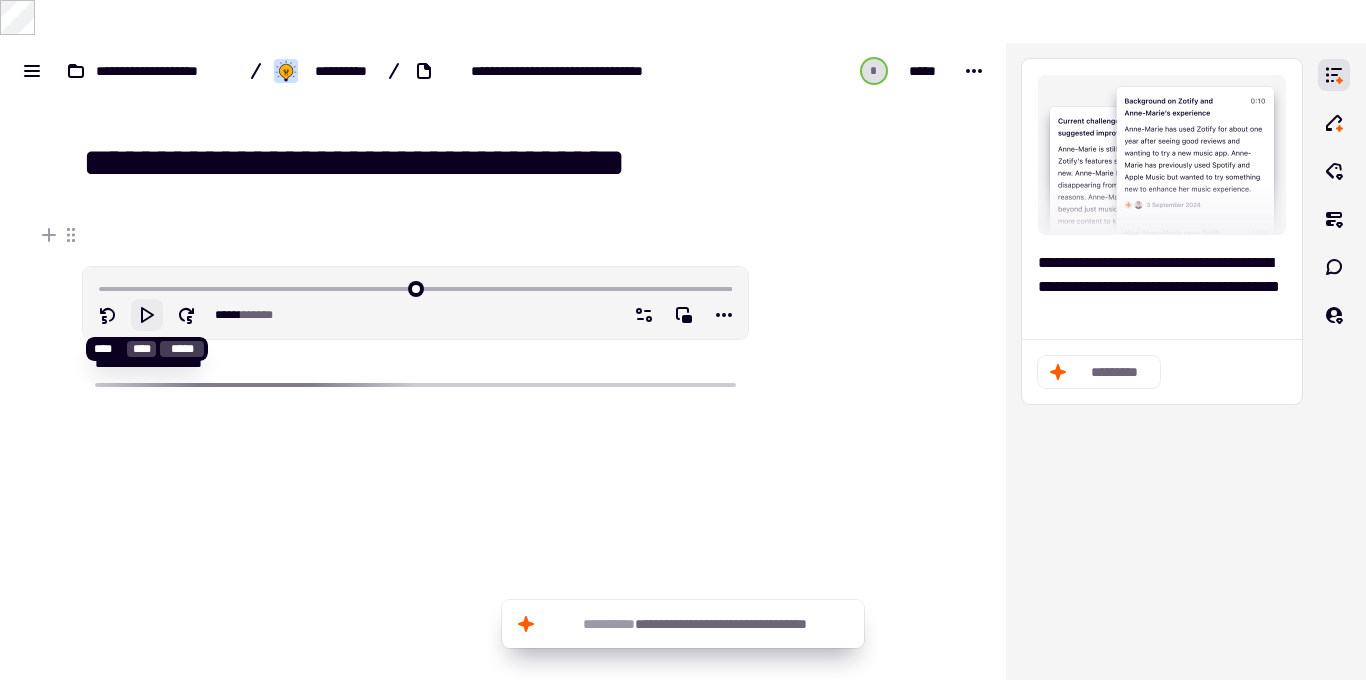 click 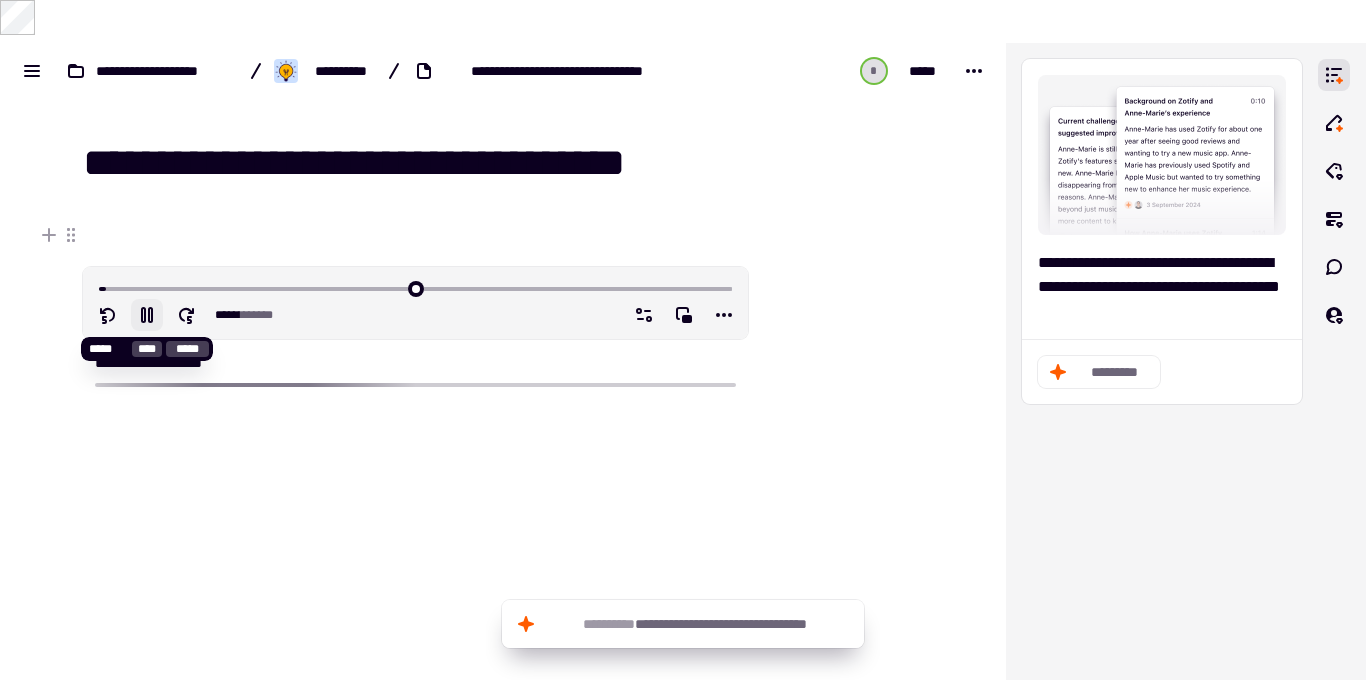 click 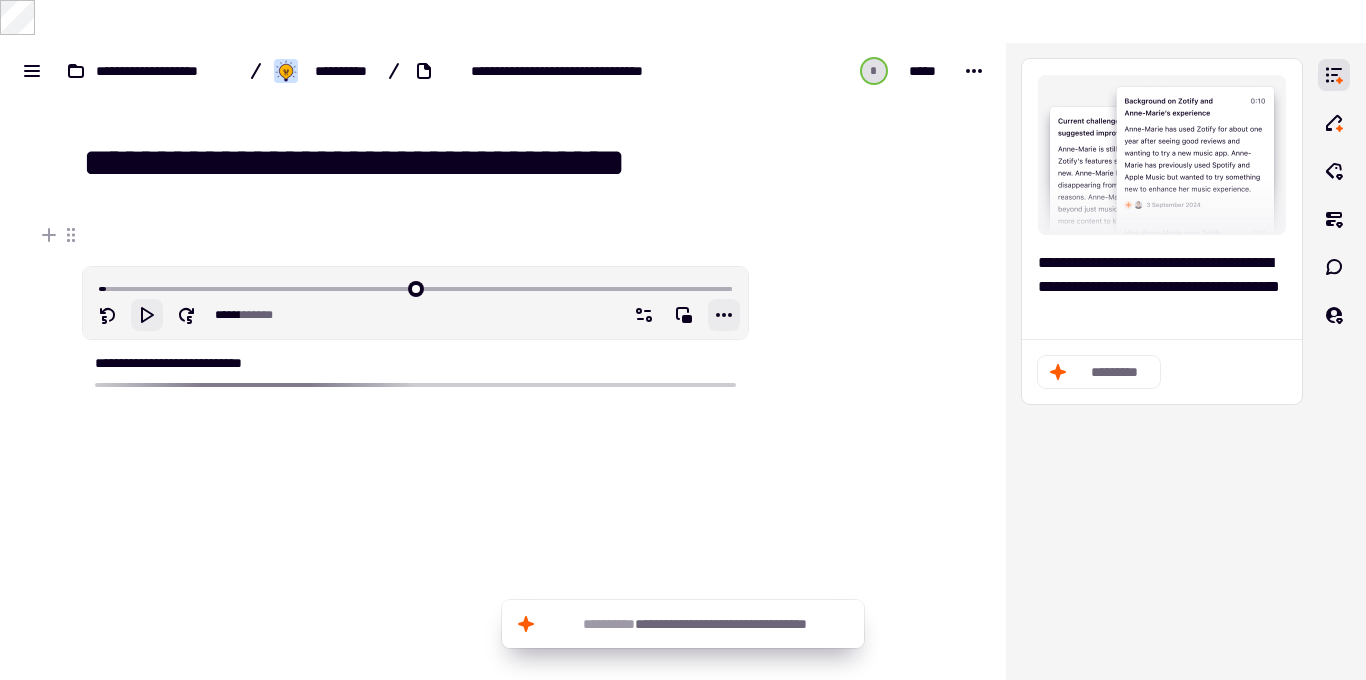click 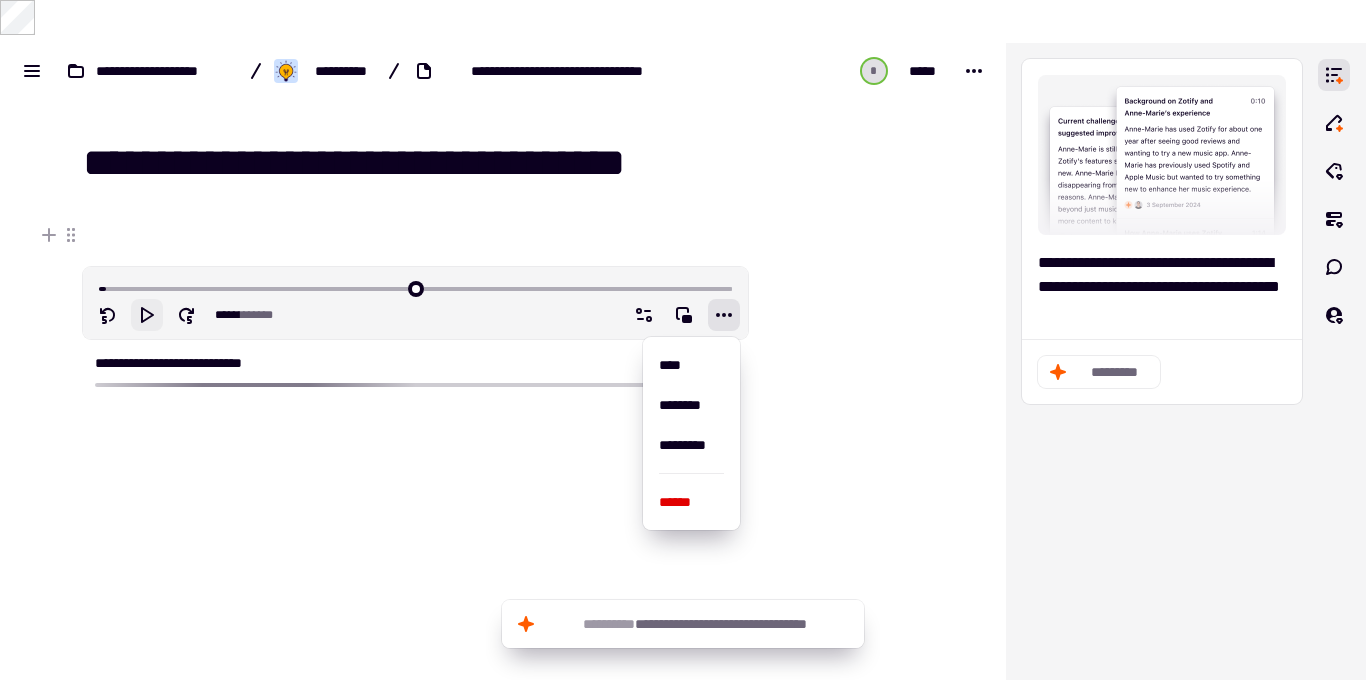 click at bounding box center [849, 405] 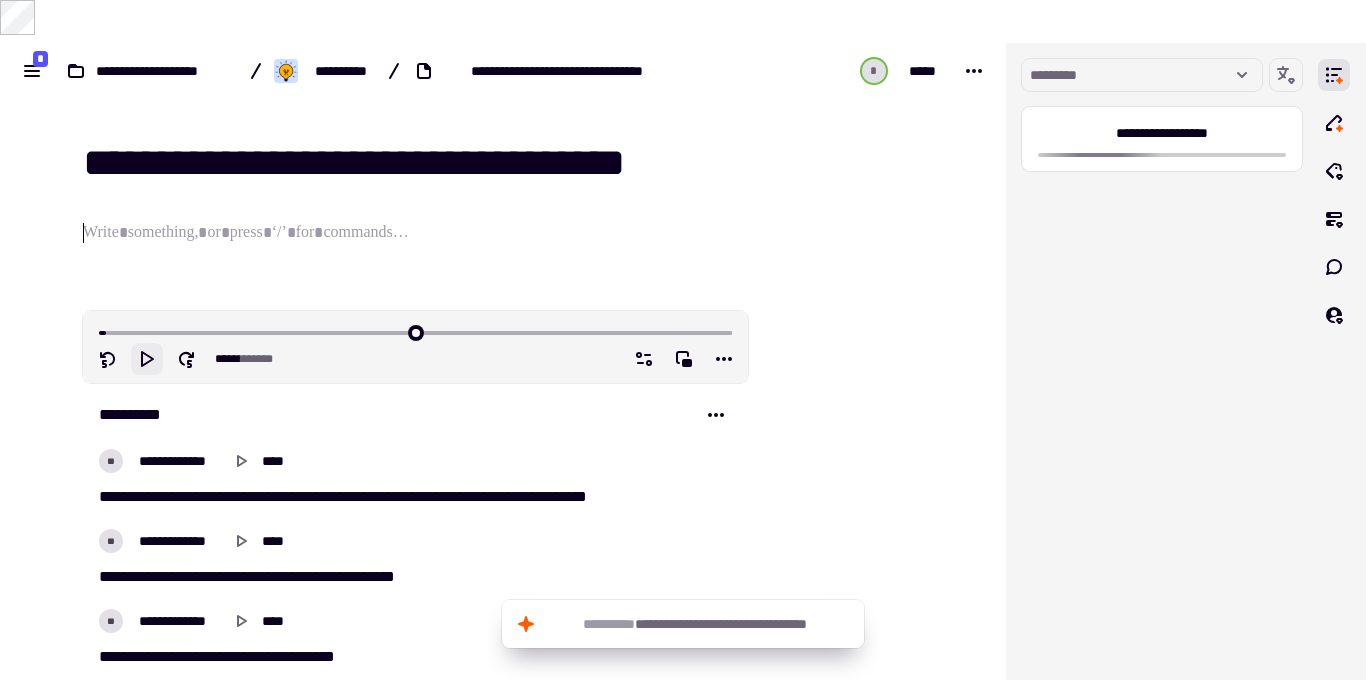type on "*" 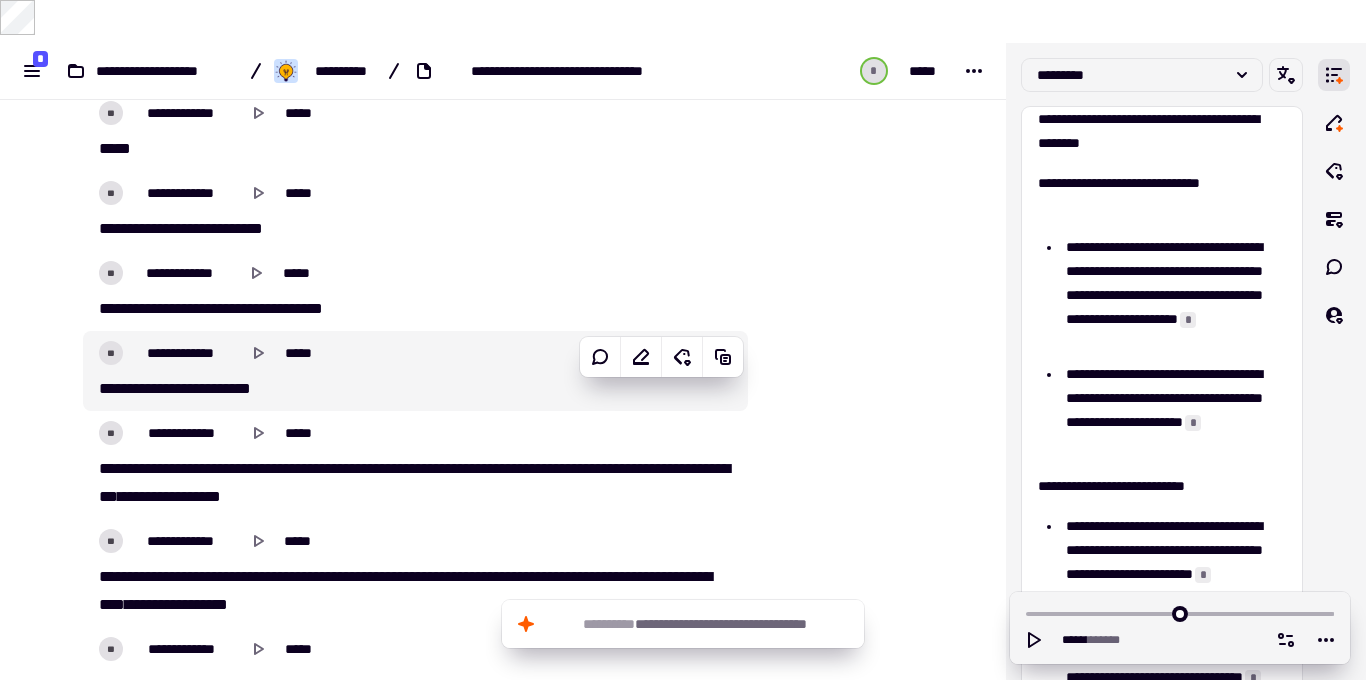 scroll, scrollTop: 21549, scrollLeft: 0, axis: vertical 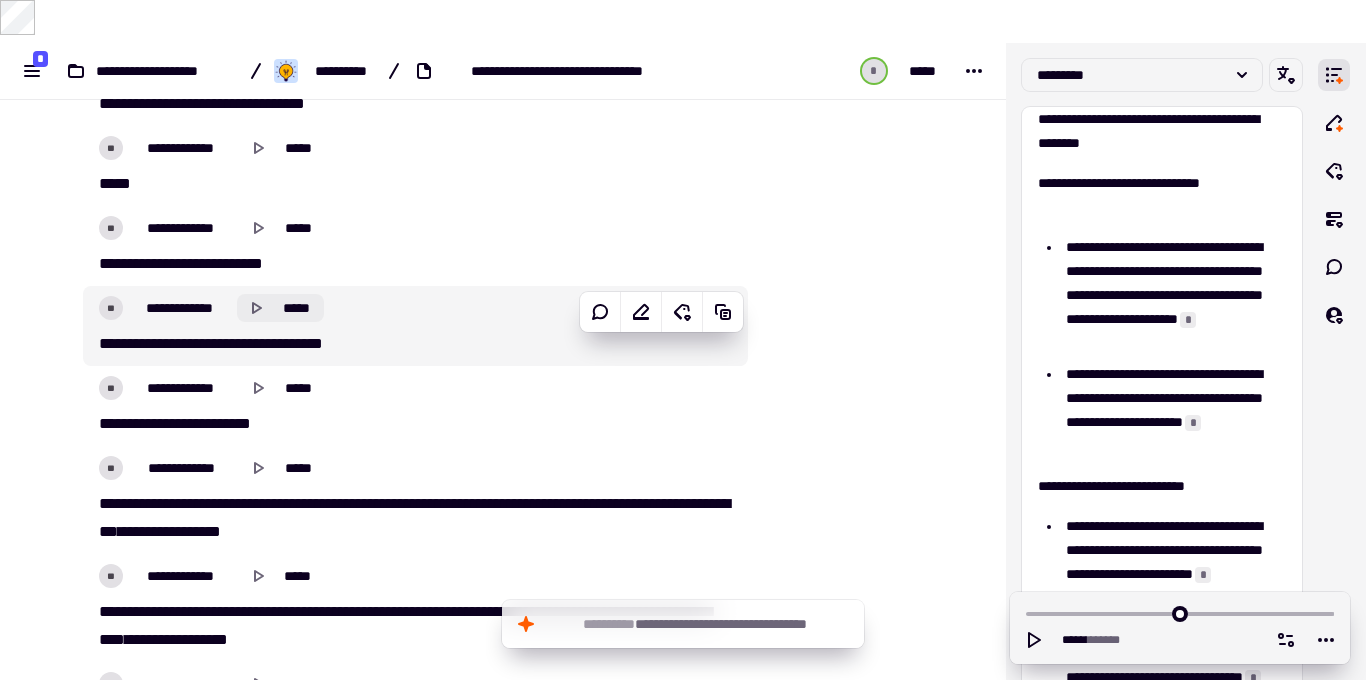 click 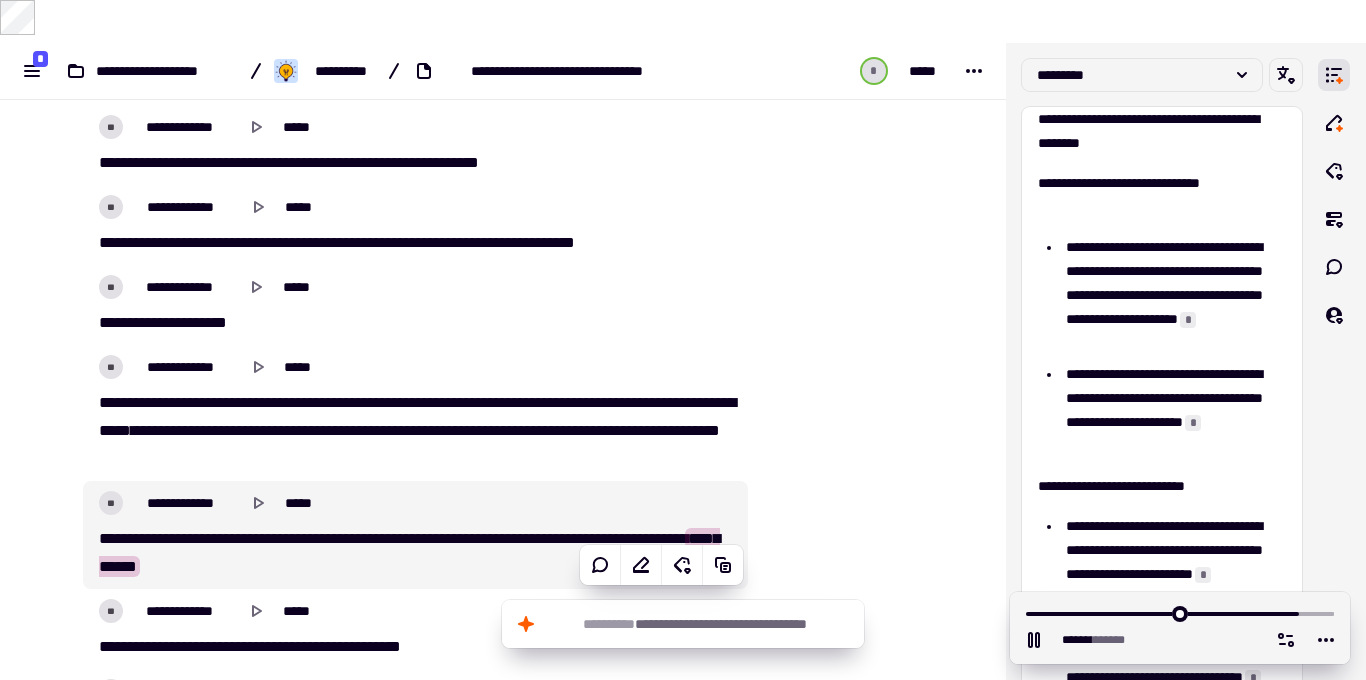 scroll, scrollTop: 22271, scrollLeft: 0, axis: vertical 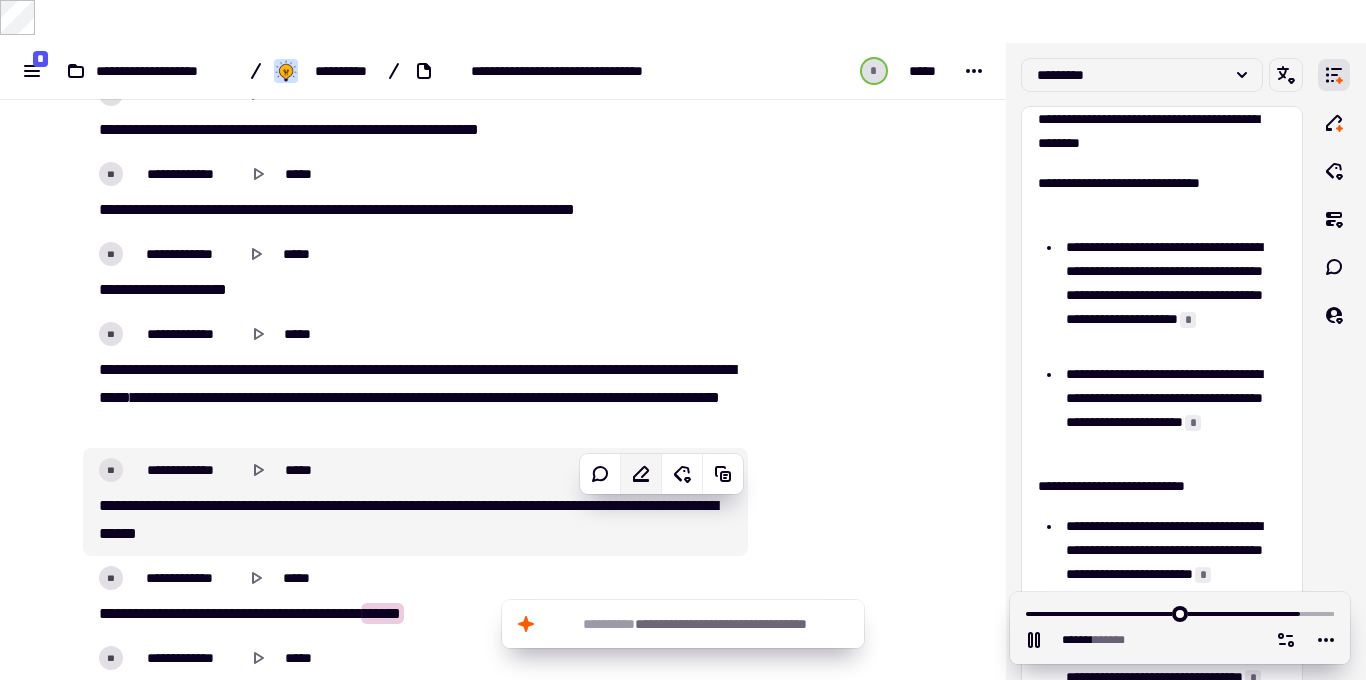 click 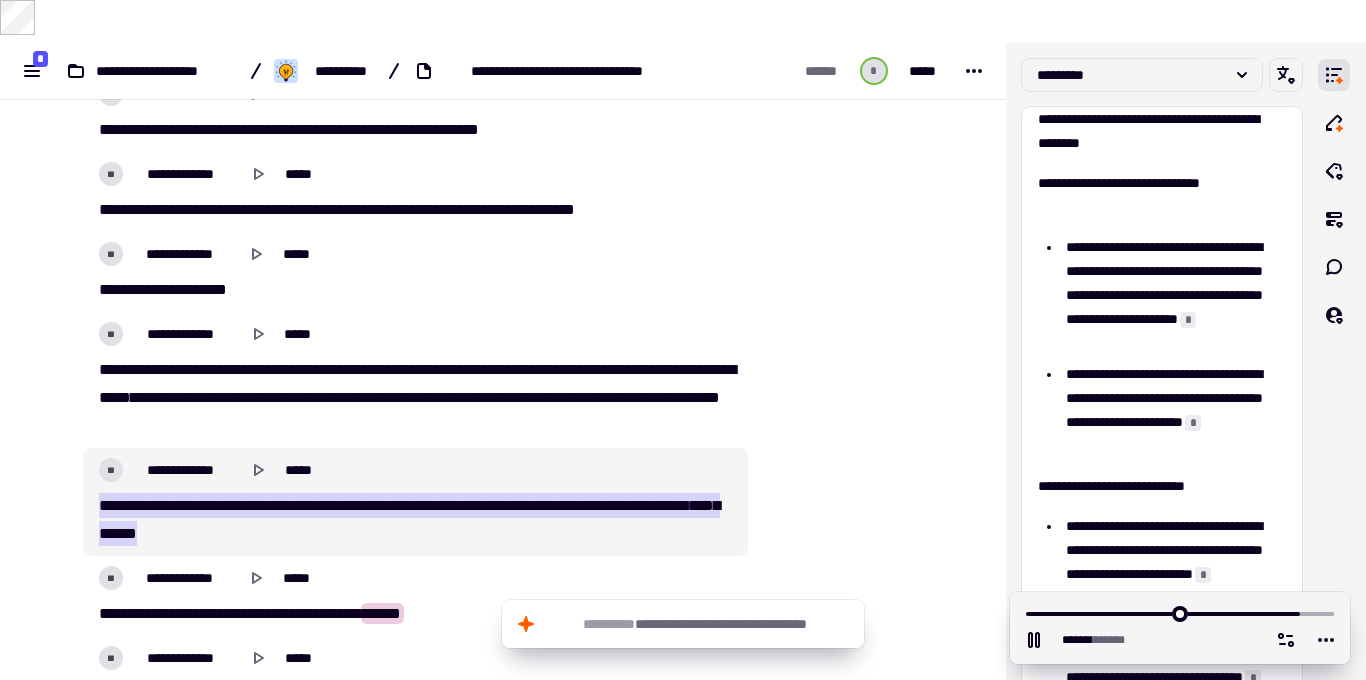 click at bounding box center (613, 505) 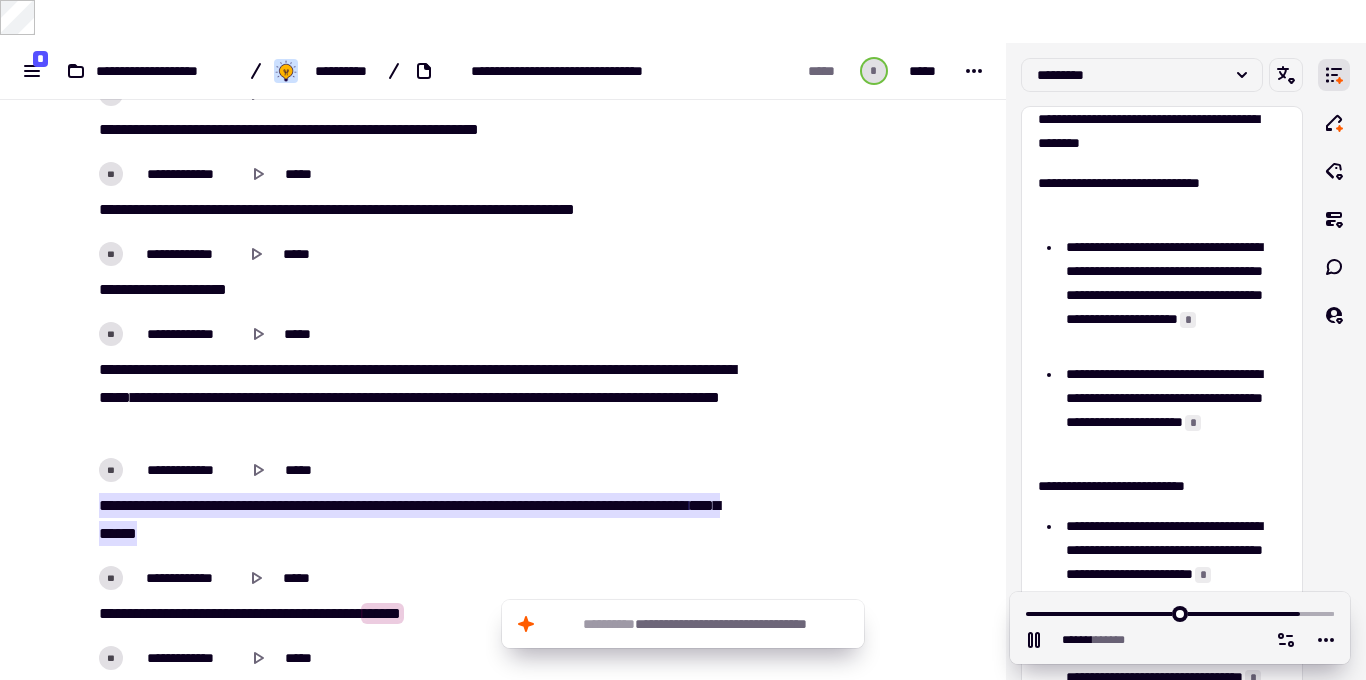 click 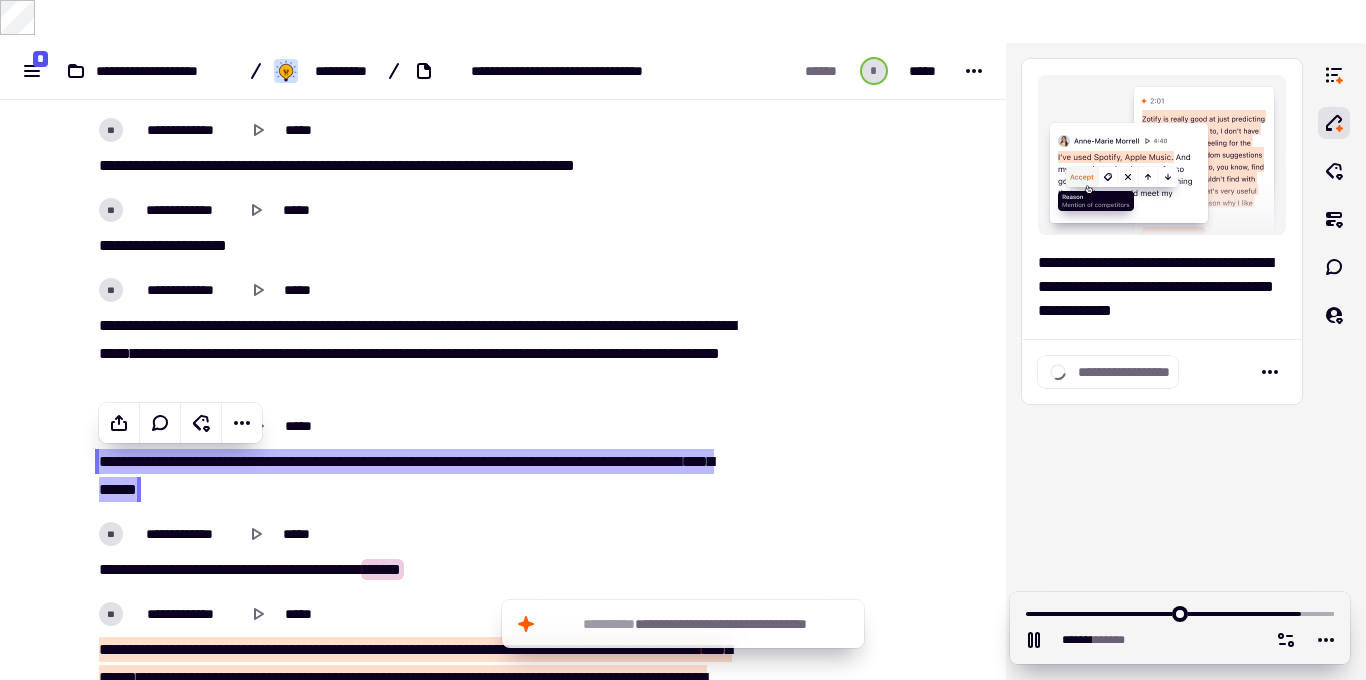 type 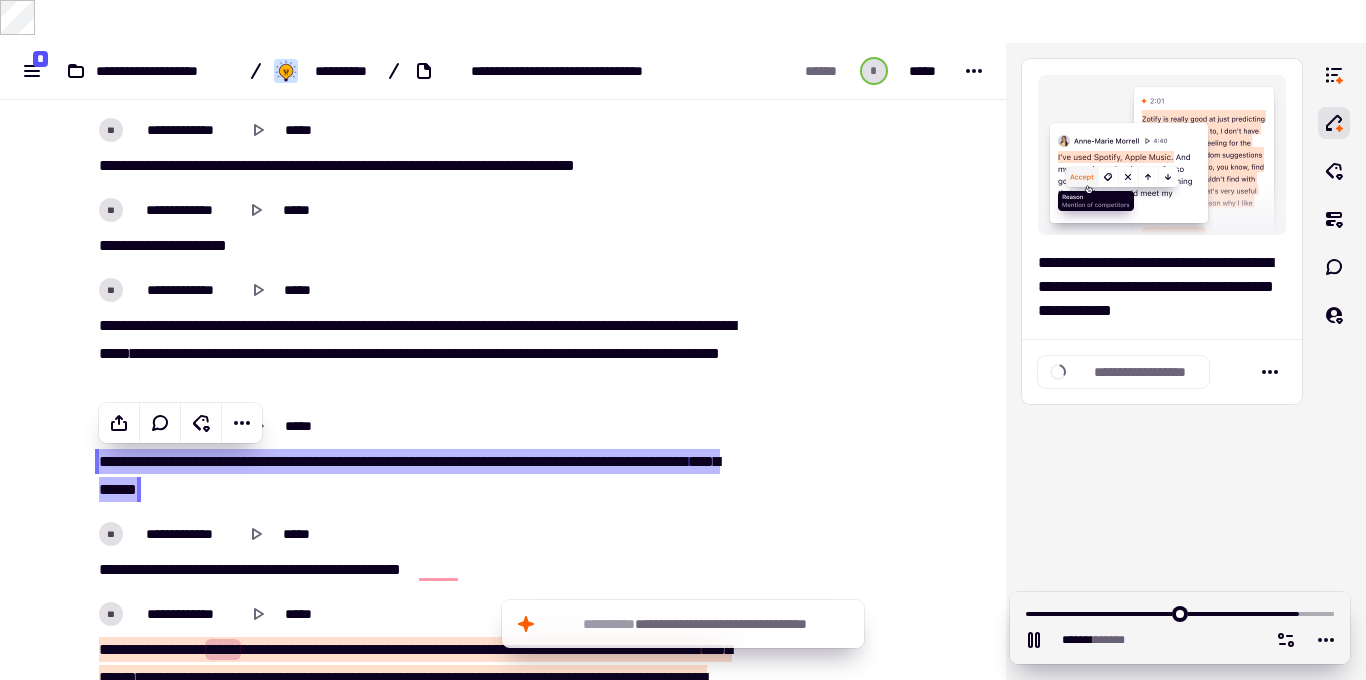 click on "**********" 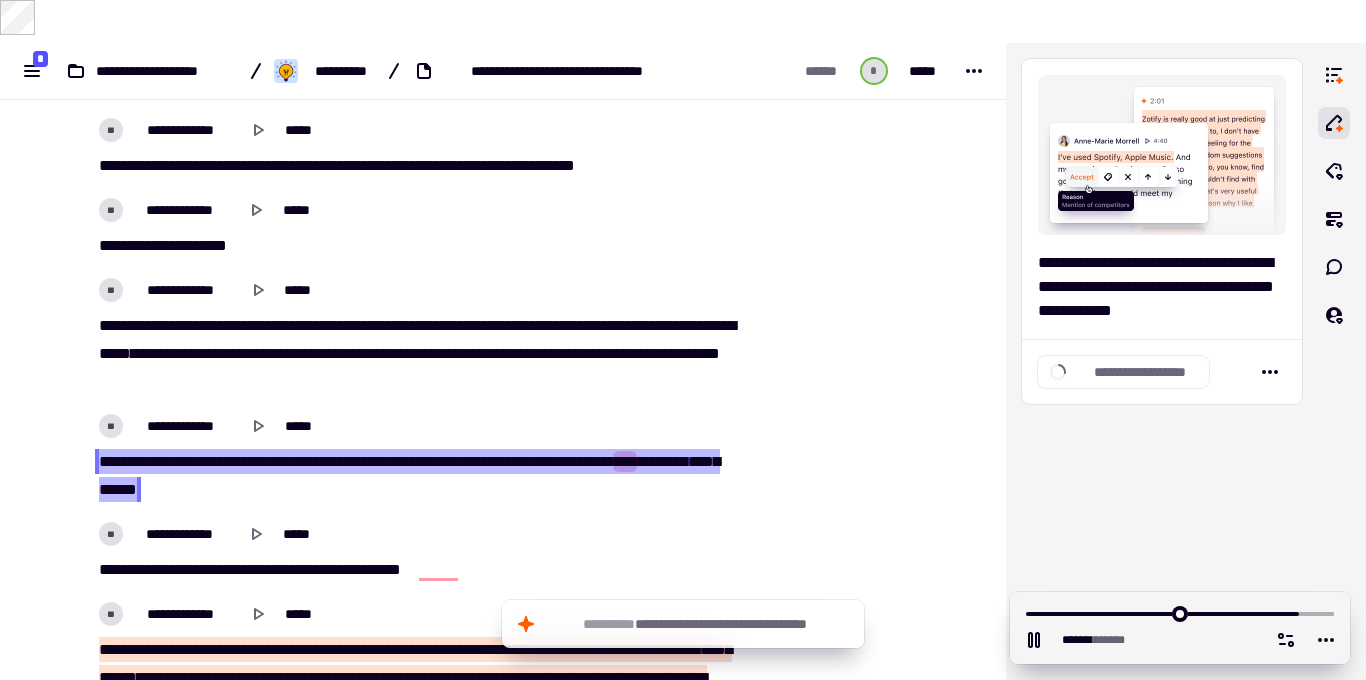 click on "*******" 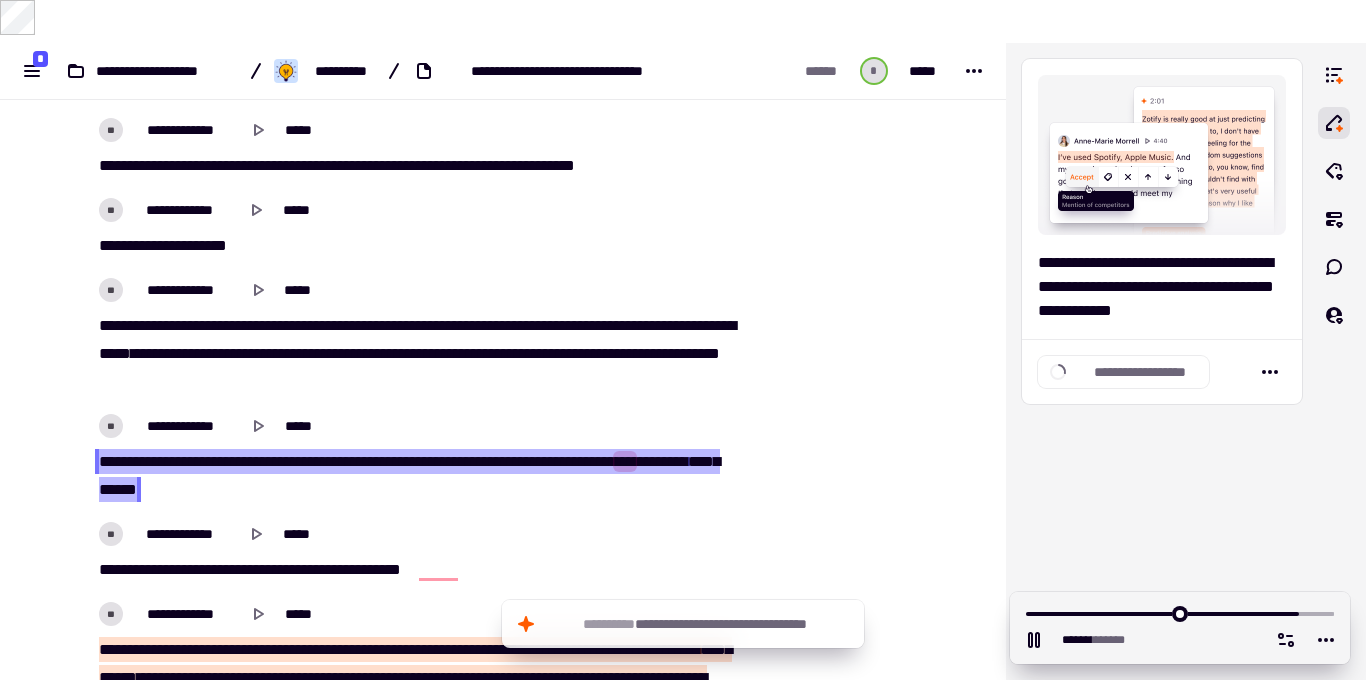 scroll, scrollTop: 22512, scrollLeft: 0, axis: vertical 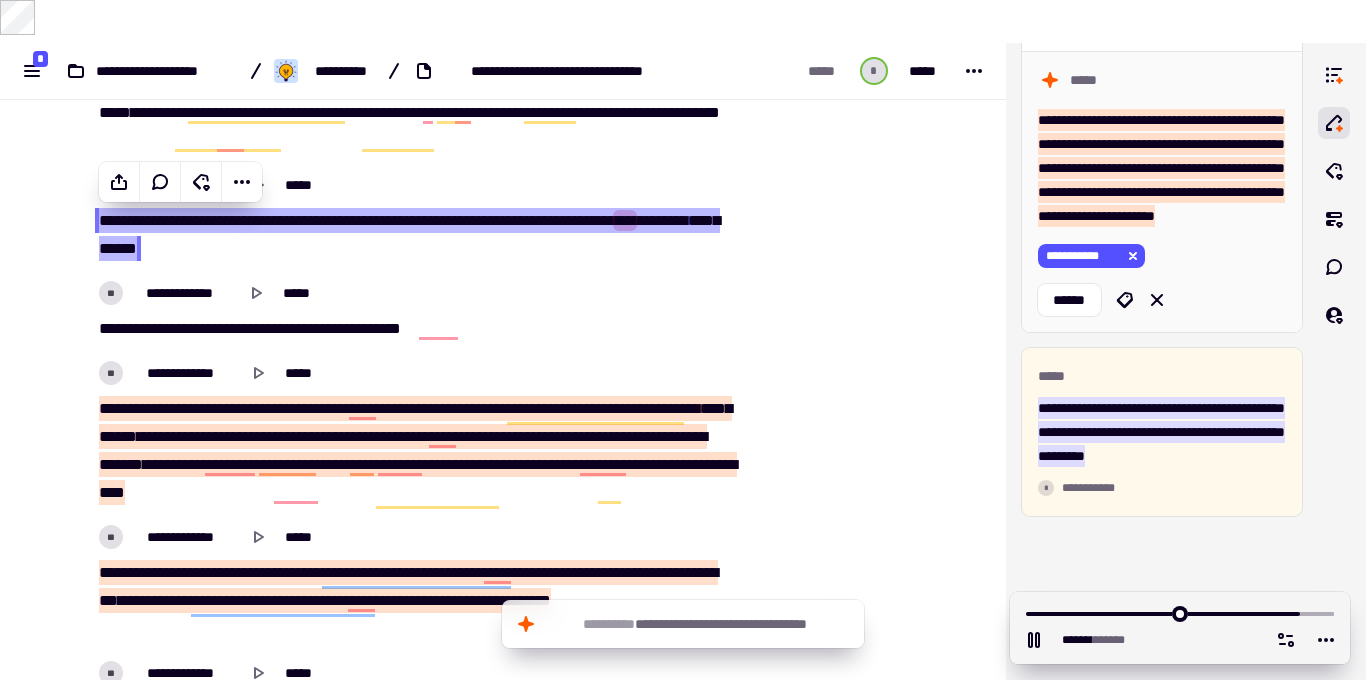 type on "*******" 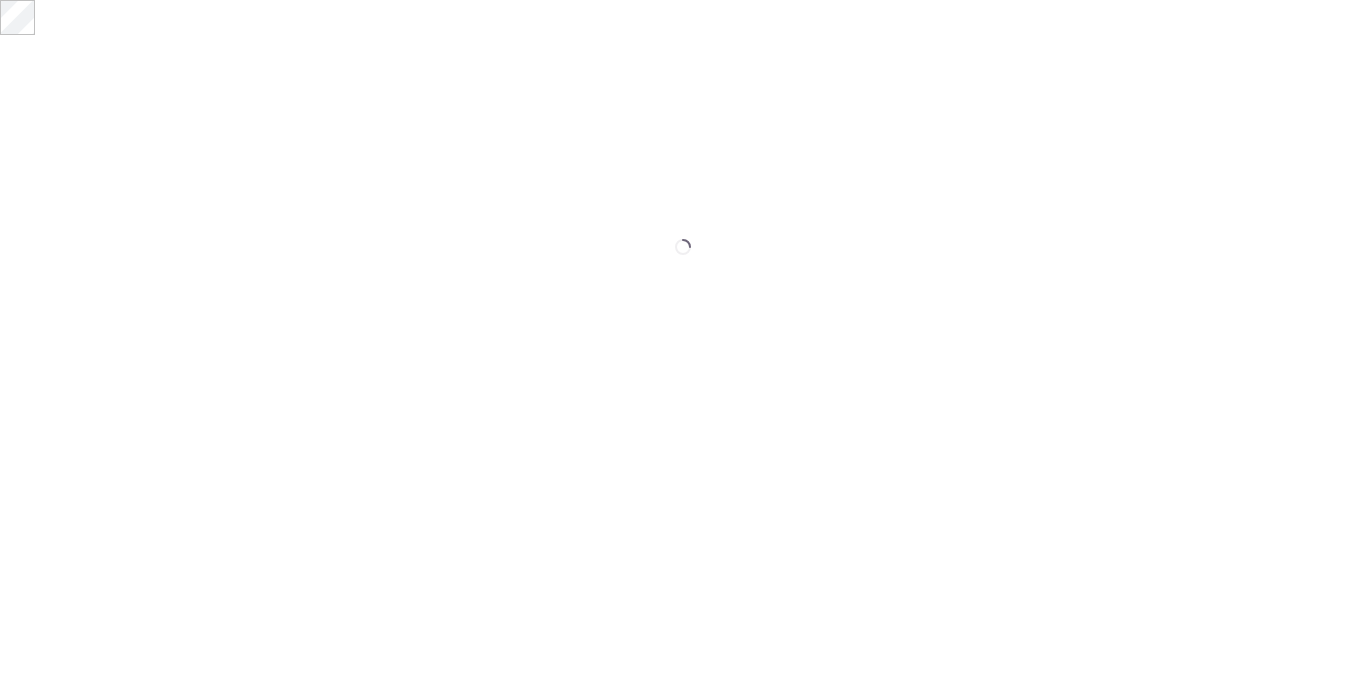 scroll, scrollTop: 0, scrollLeft: 0, axis: both 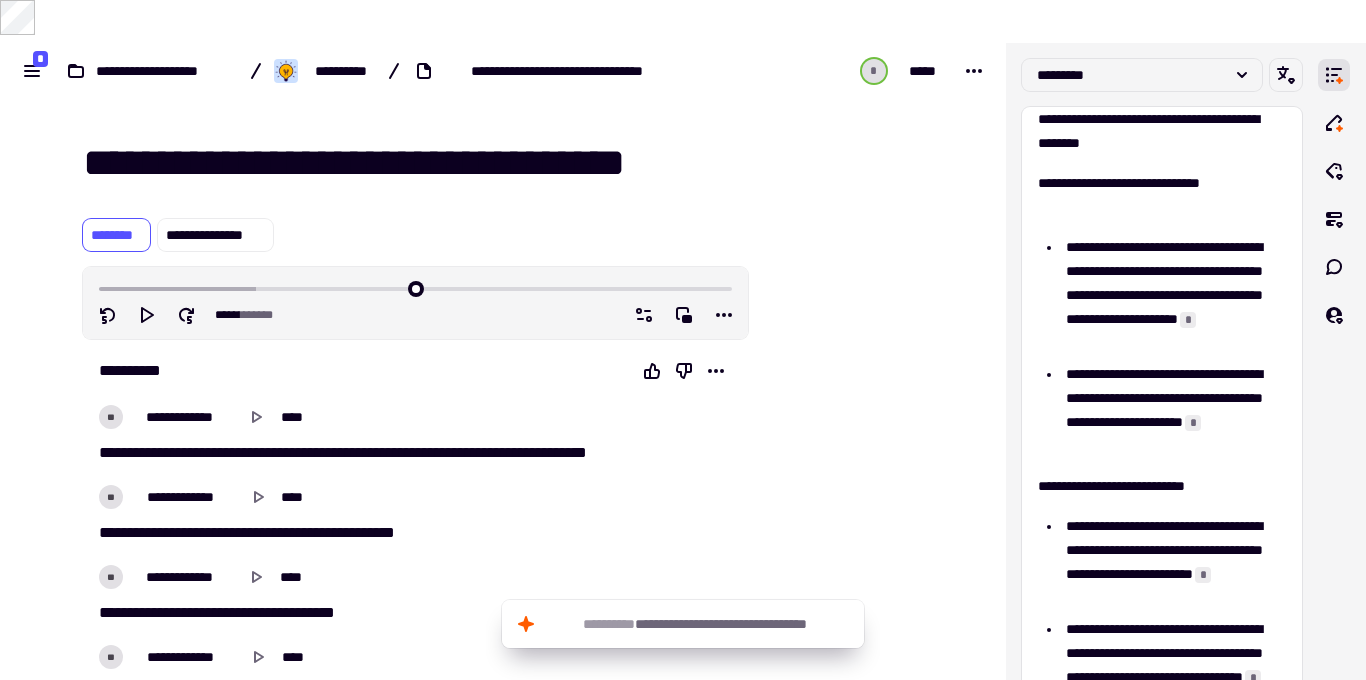 click at bounding box center (849, 13211) 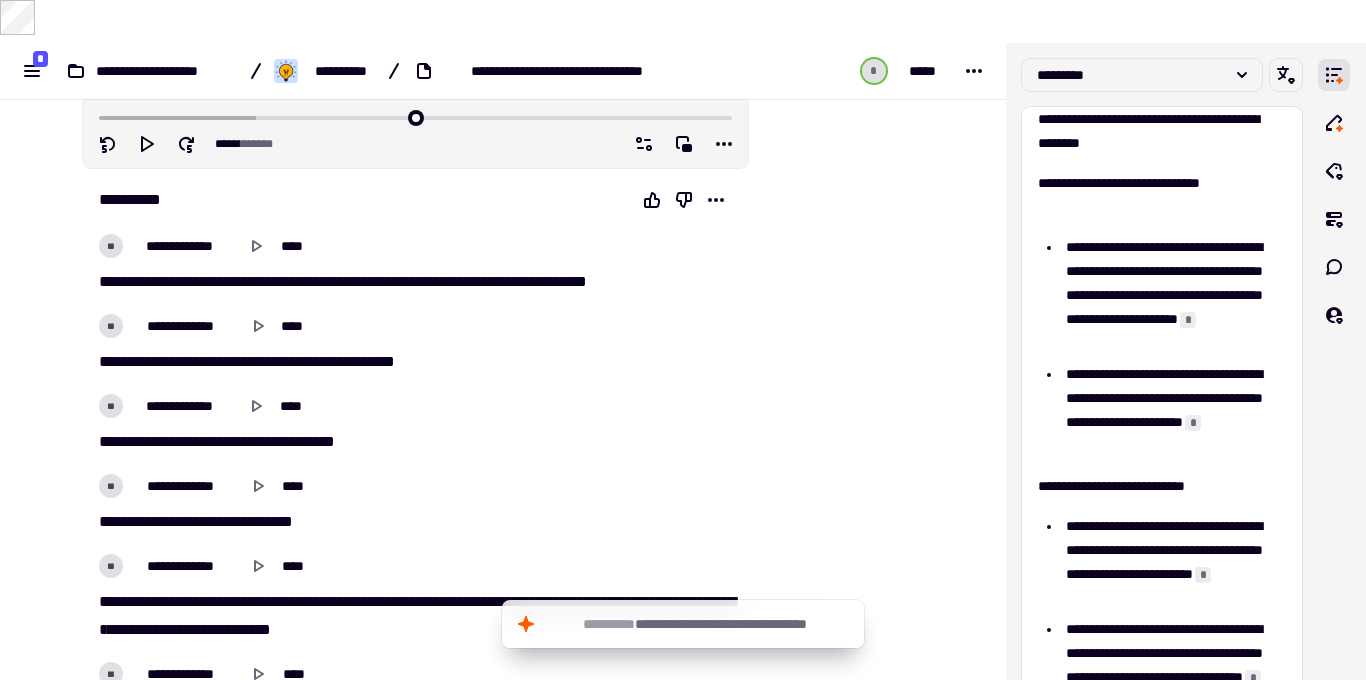 scroll, scrollTop: 175, scrollLeft: 0, axis: vertical 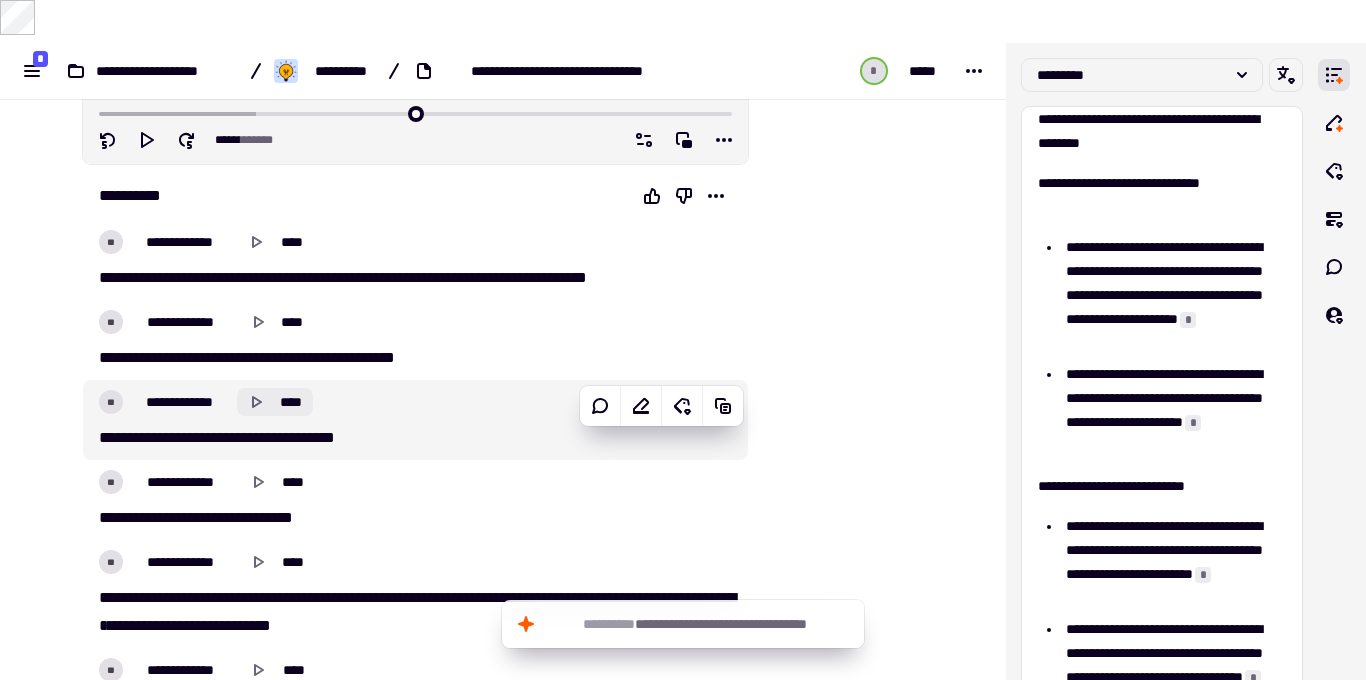 click 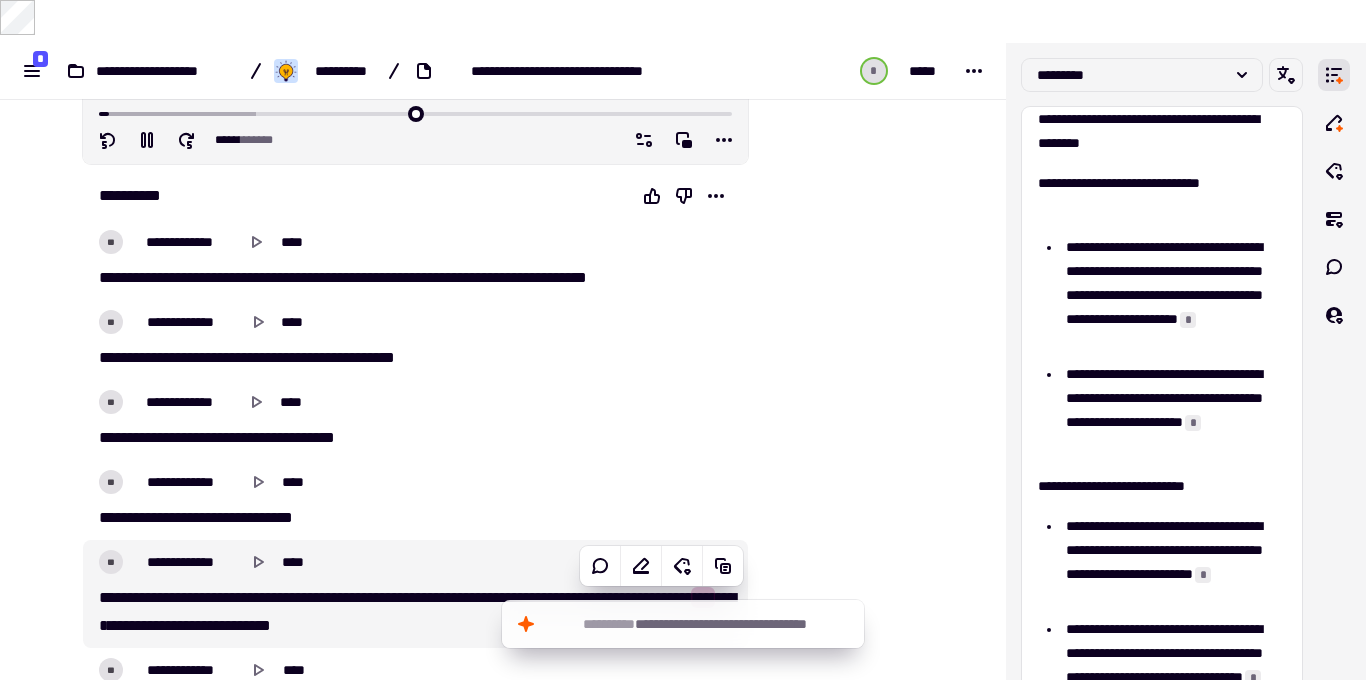 type on "****" 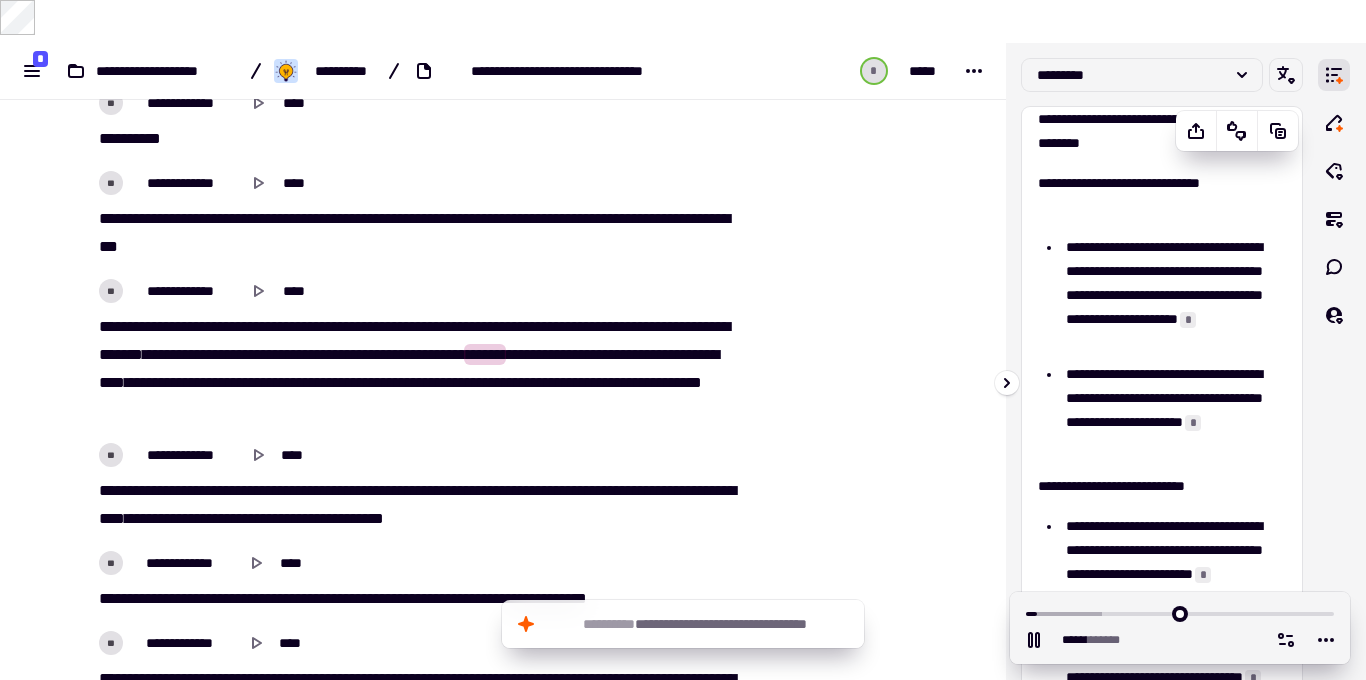 scroll, scrollTop: 816, scrollLeft: 0, axis: vertical 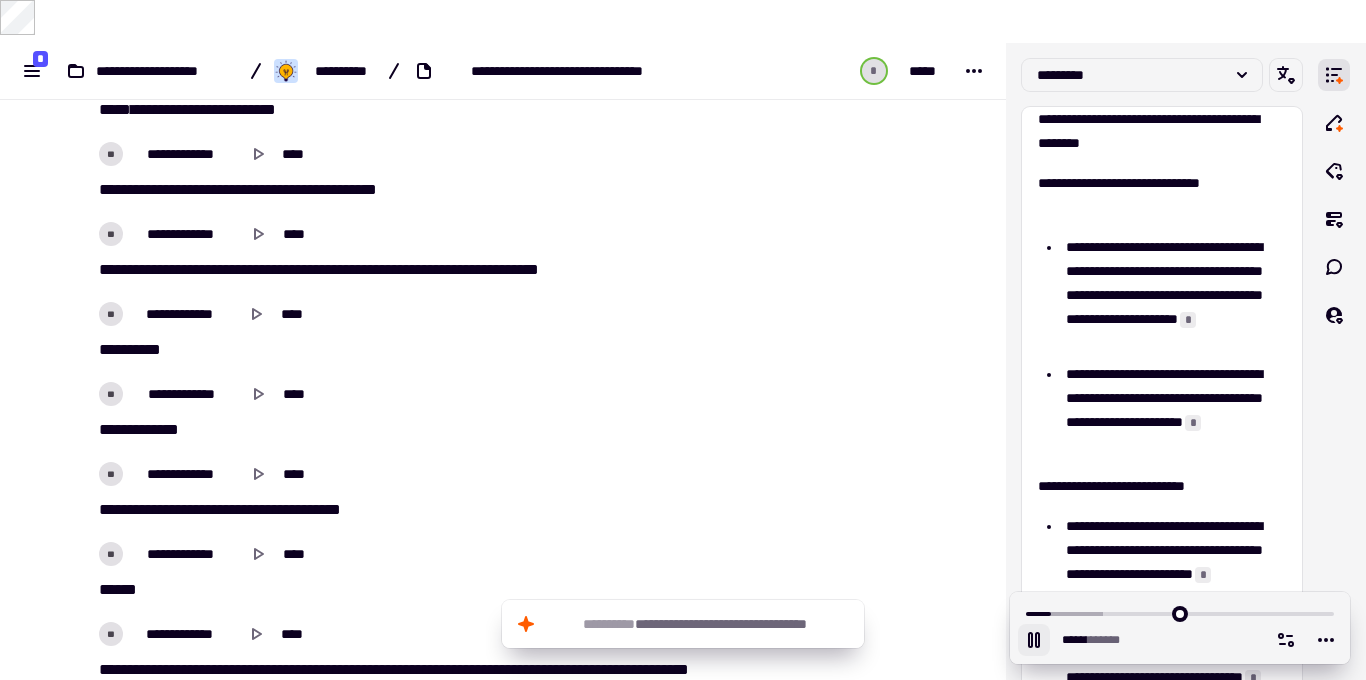 click 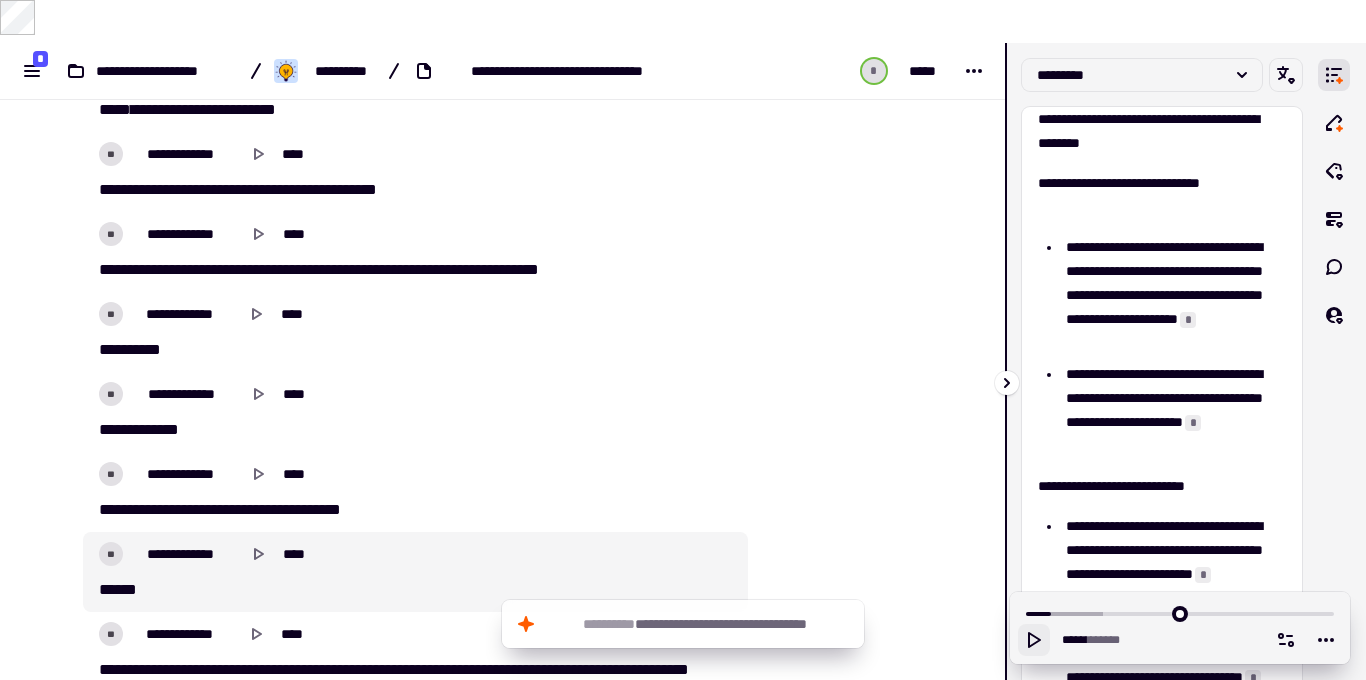 type on "******" 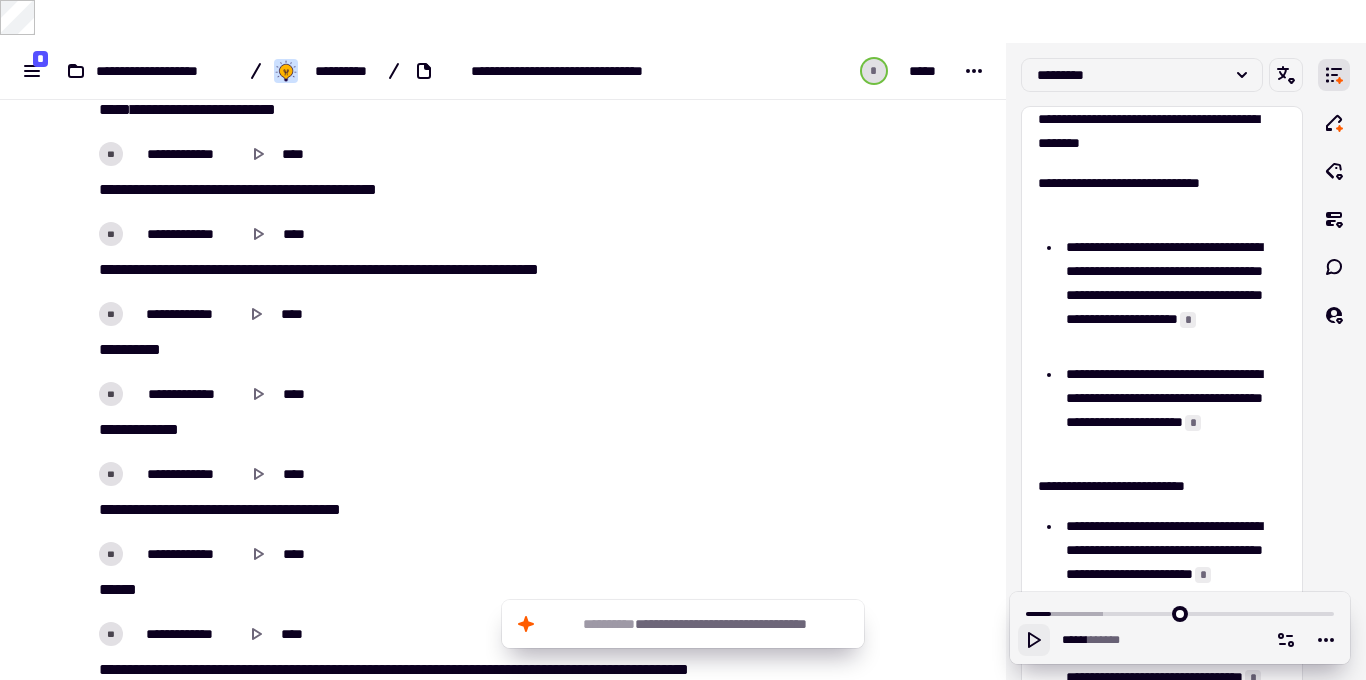 scroll, scrollTop: 0, scrollLeft: 0, axis: both 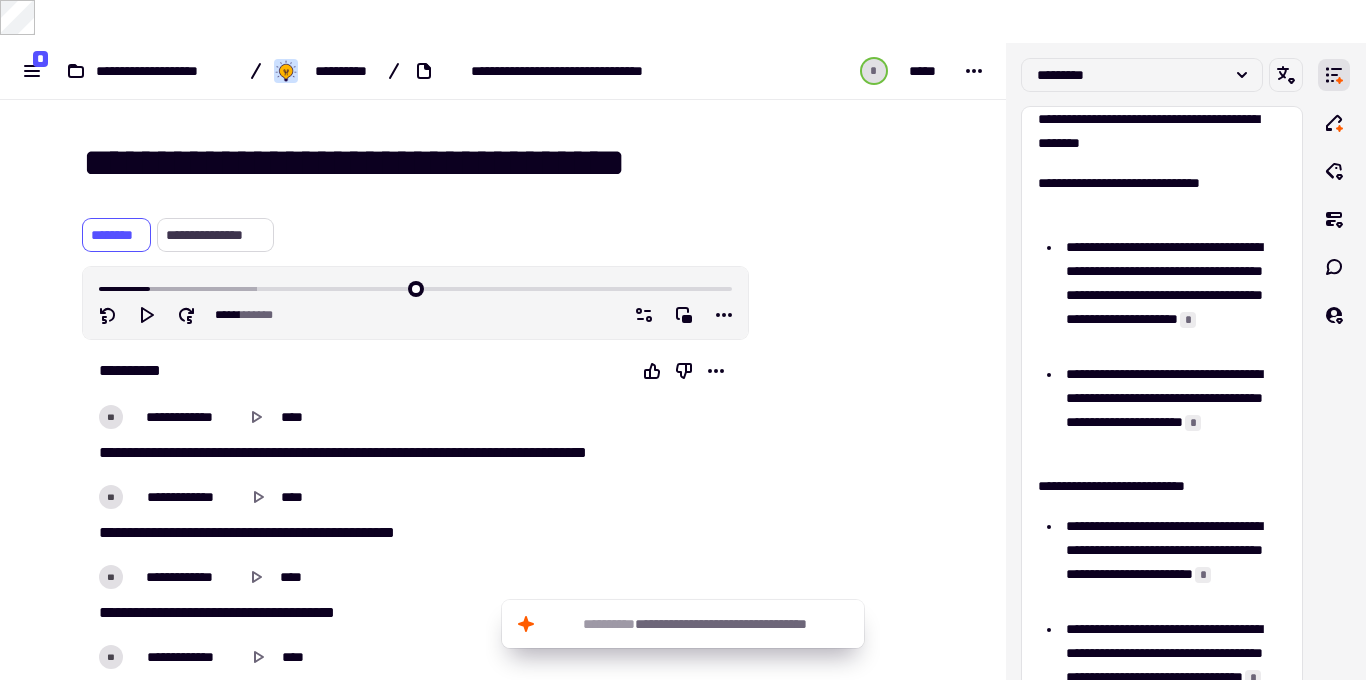 click on "**********" 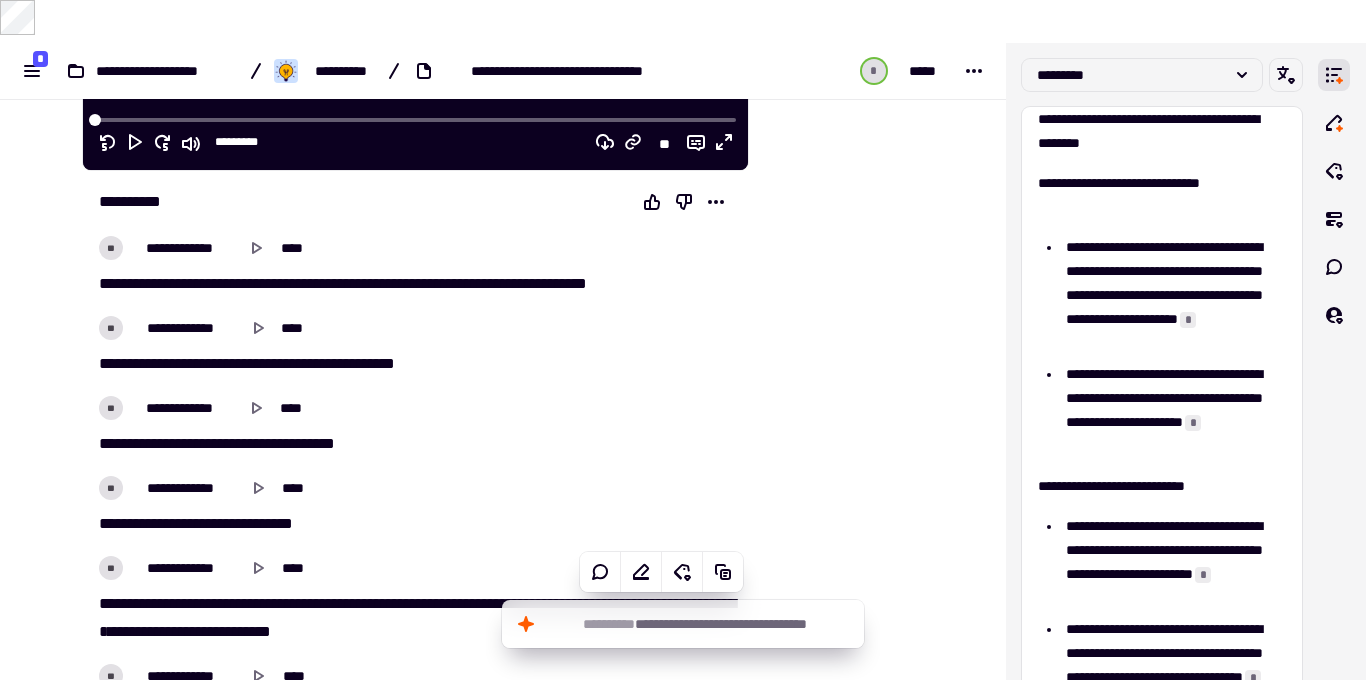 scroll, scrollTop: 671, scrollLeft: 0, axis: vertical 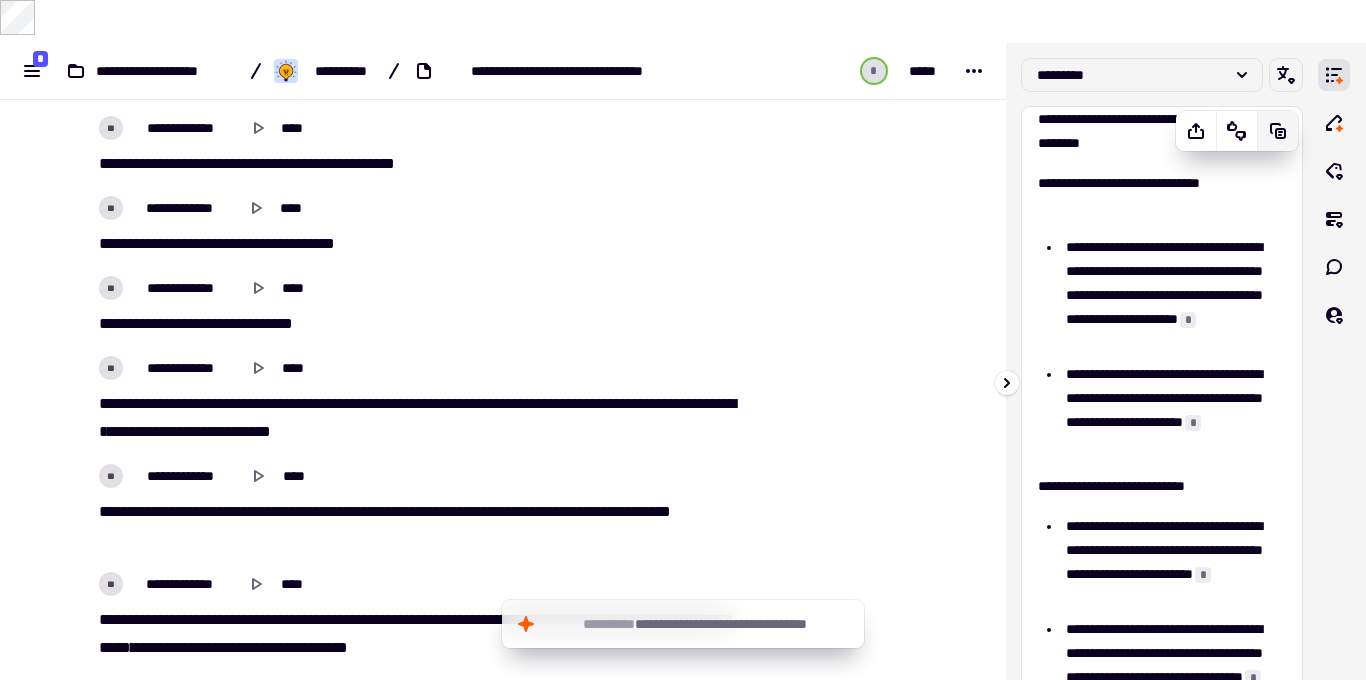click 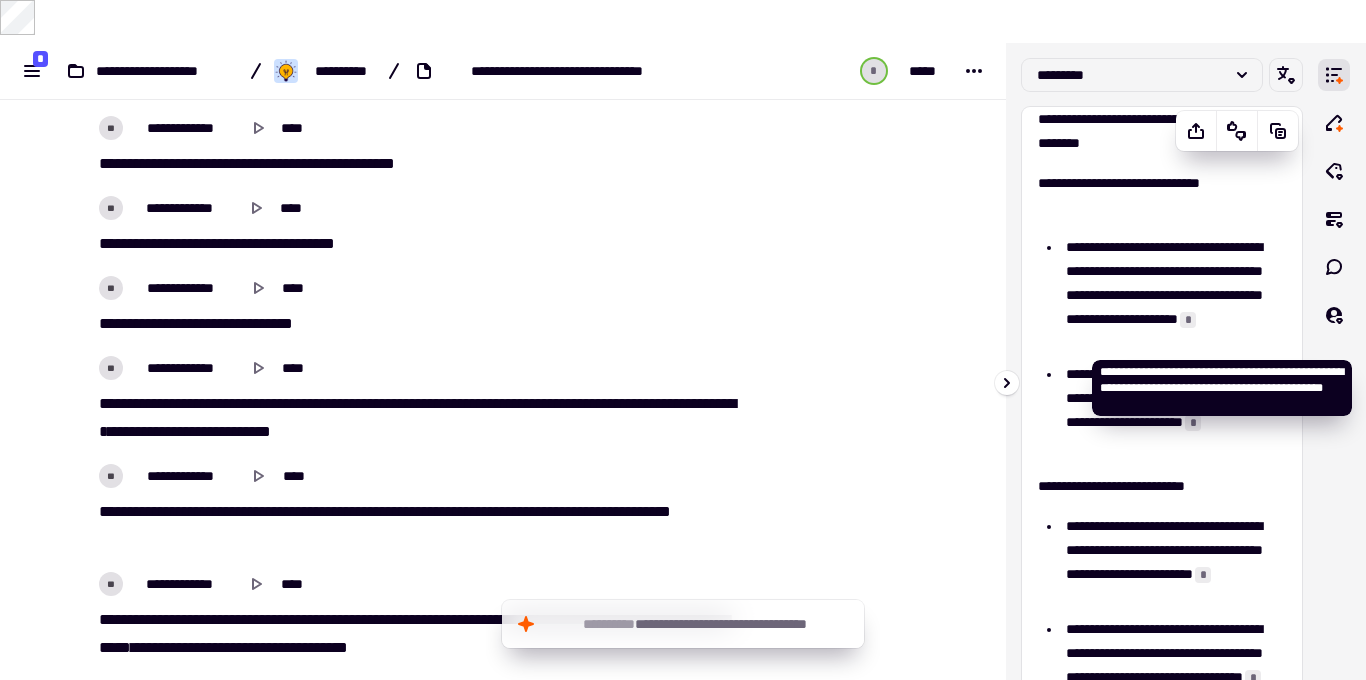 click on "*" at bounding box center (1188, 320) 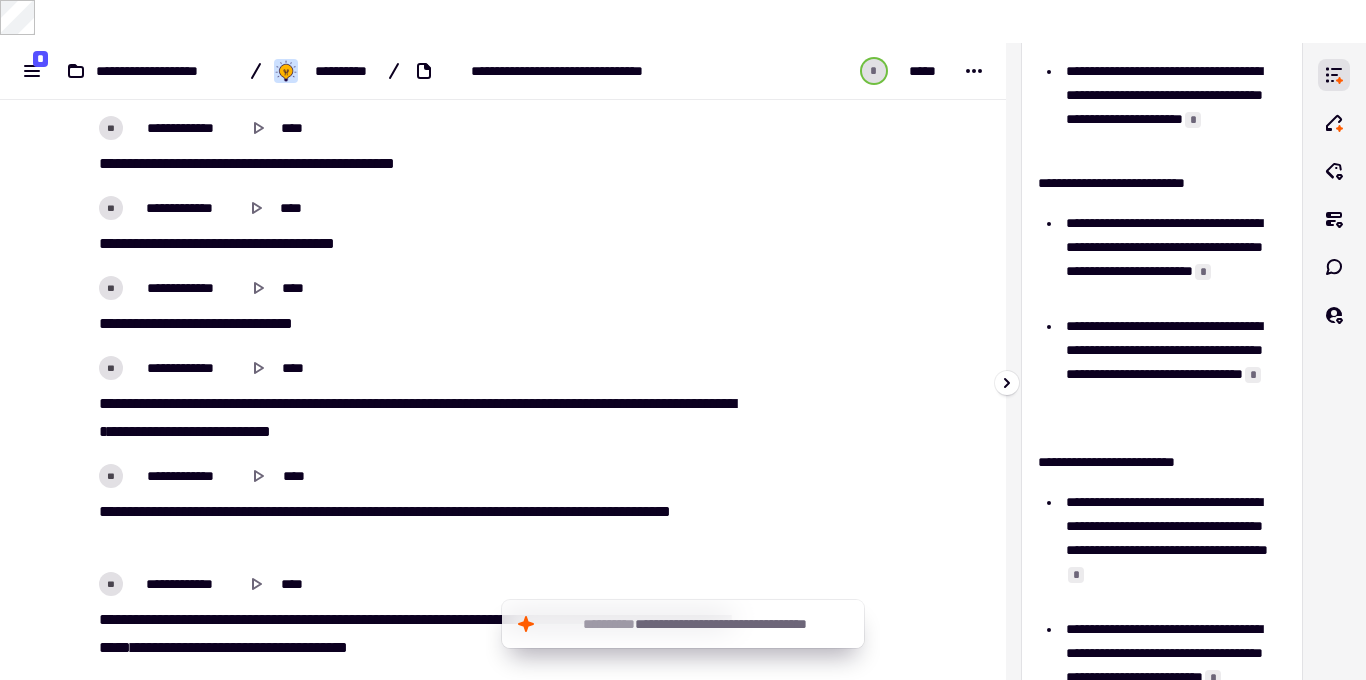 scroll, scrollTop: 304, scrollLeft: 0, axis: vertical 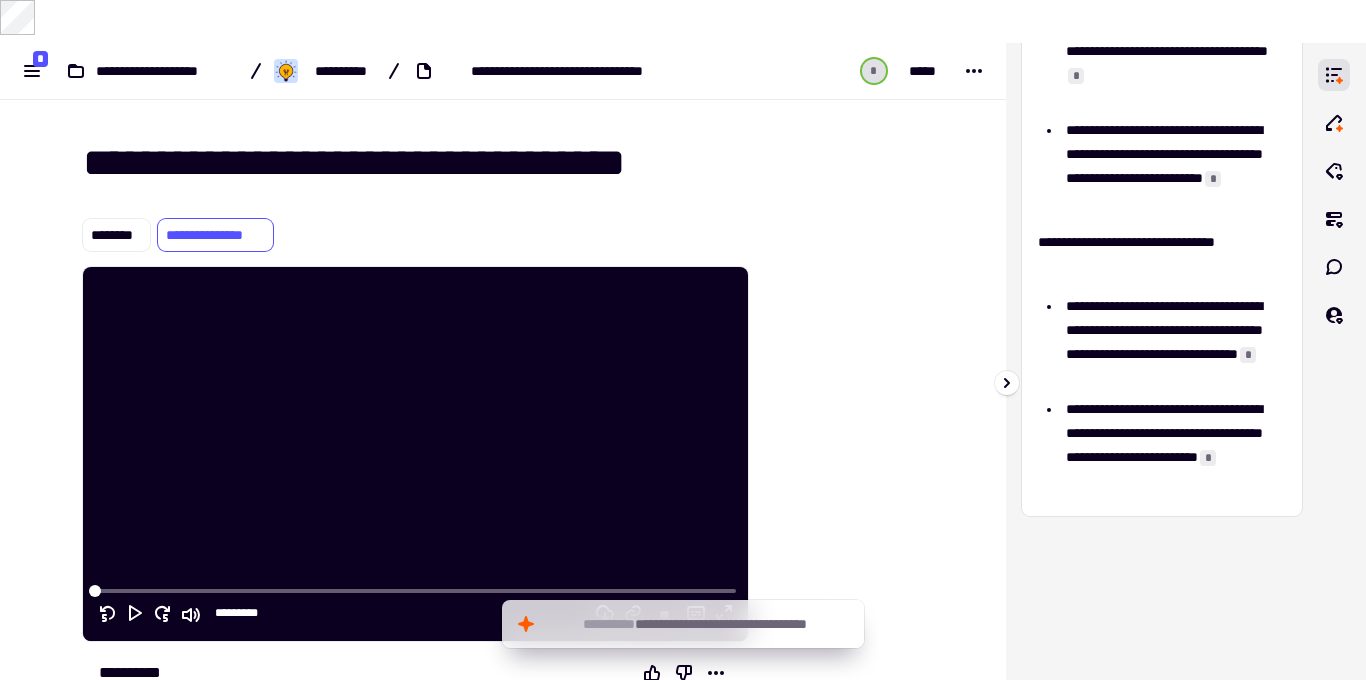 click on "**********" at bounding box center [1162, 383] 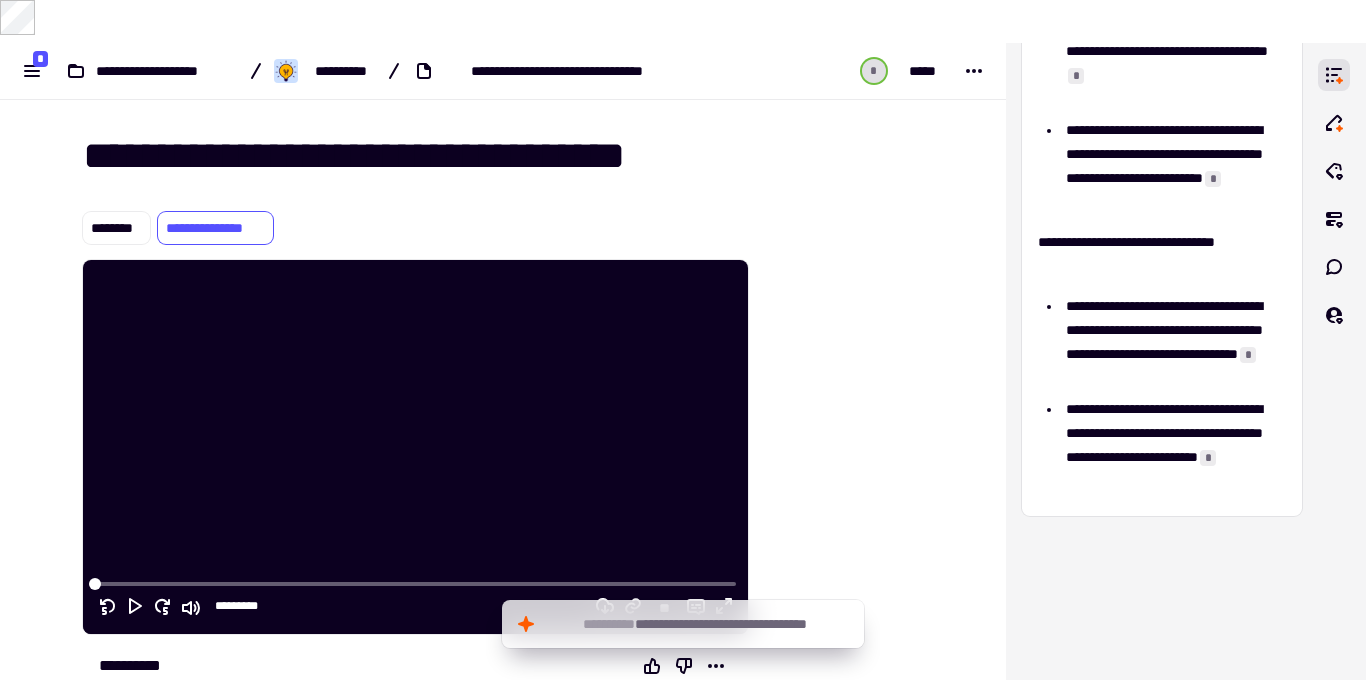 scroll, scrollTop: 0, scrollLeft: 0, axis: both 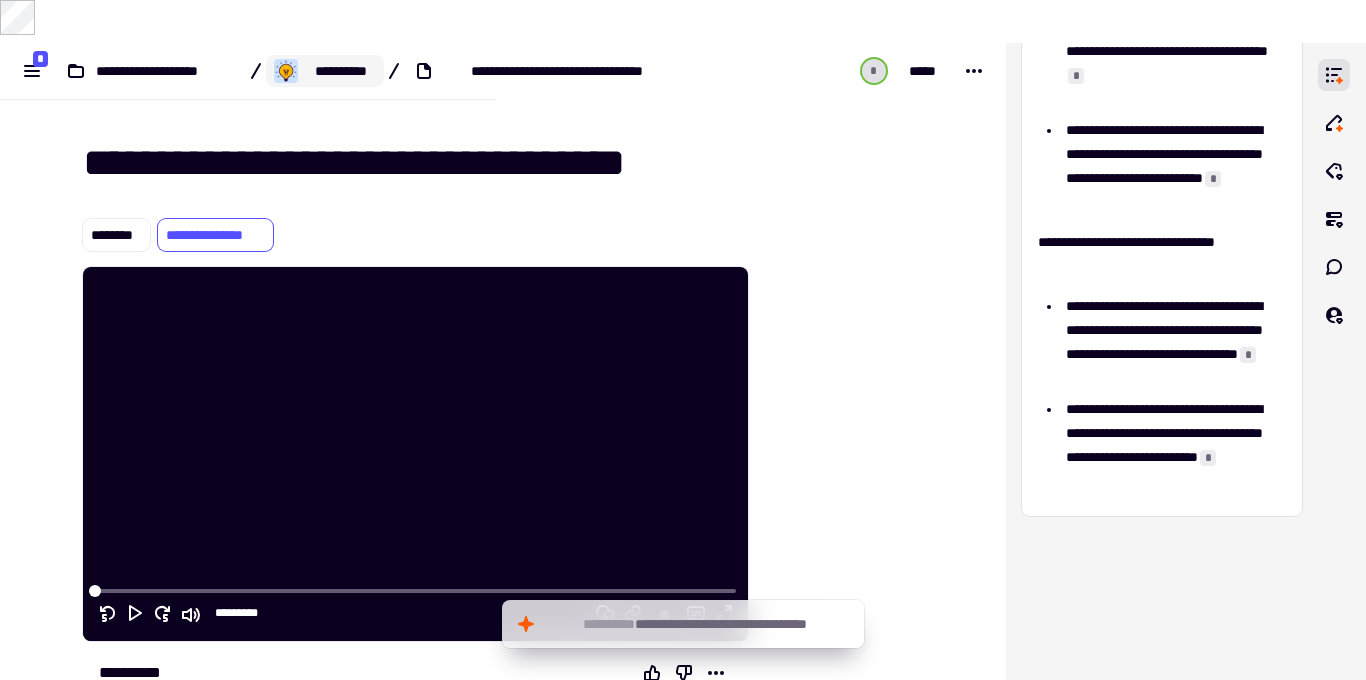 click on "**********" 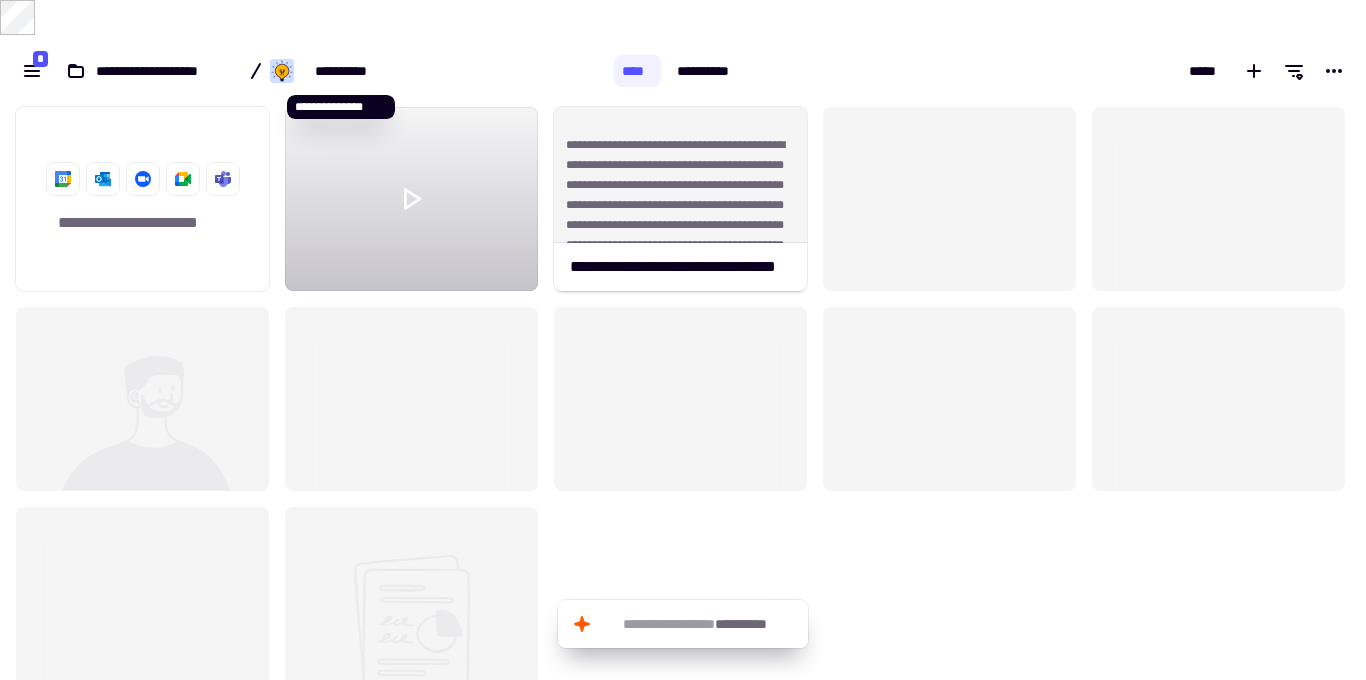 scroll, scrollTop: 17, scrollLeft: 8, axis: both 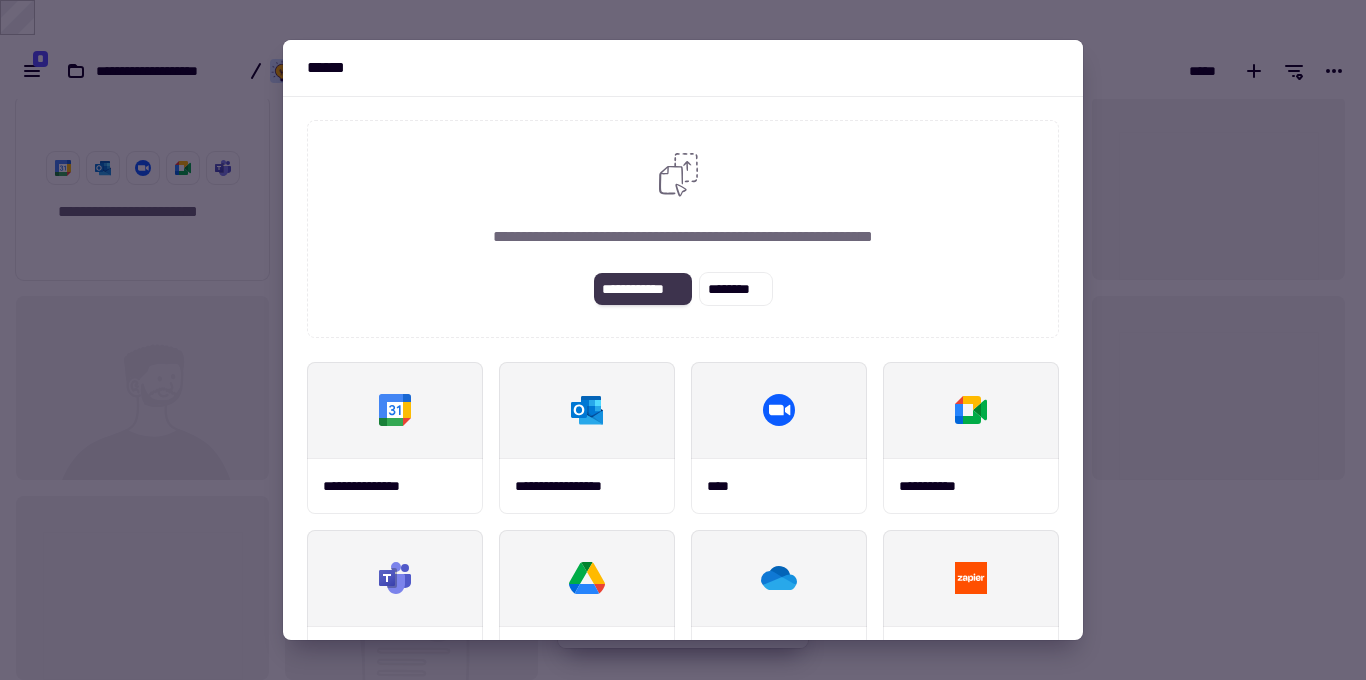 click on "**********" 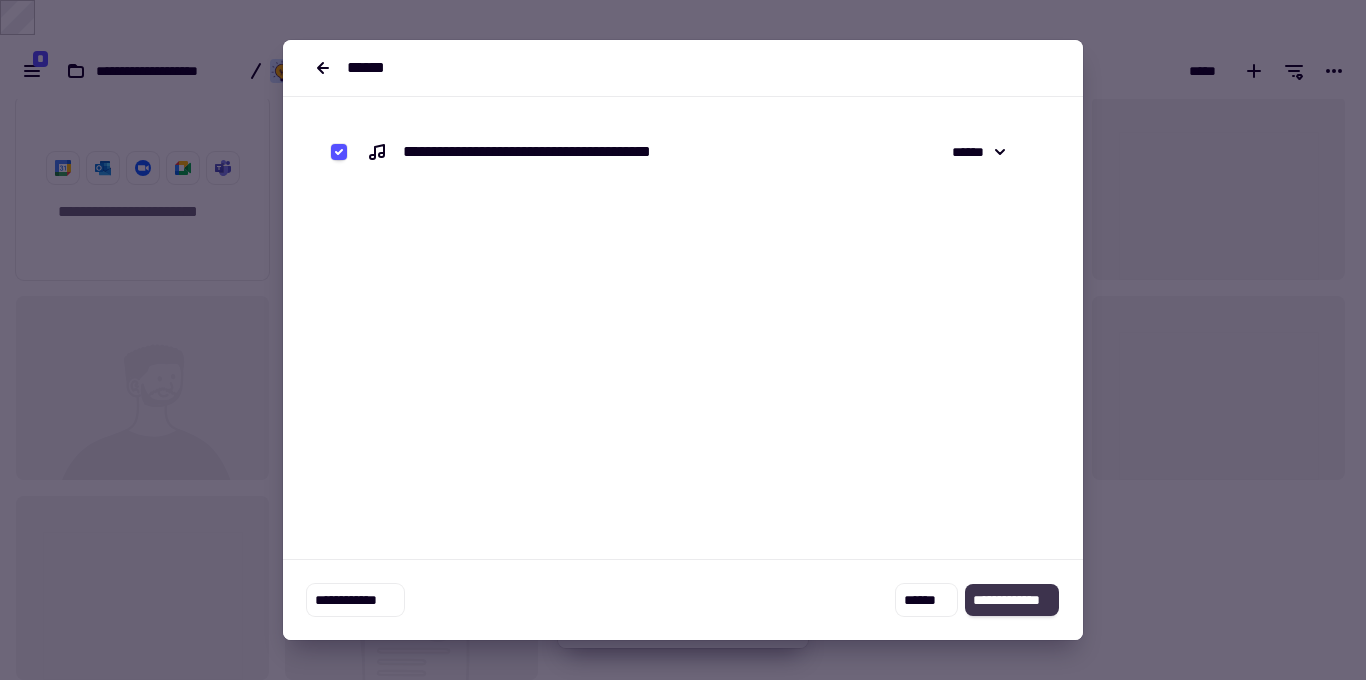 click on "**********" 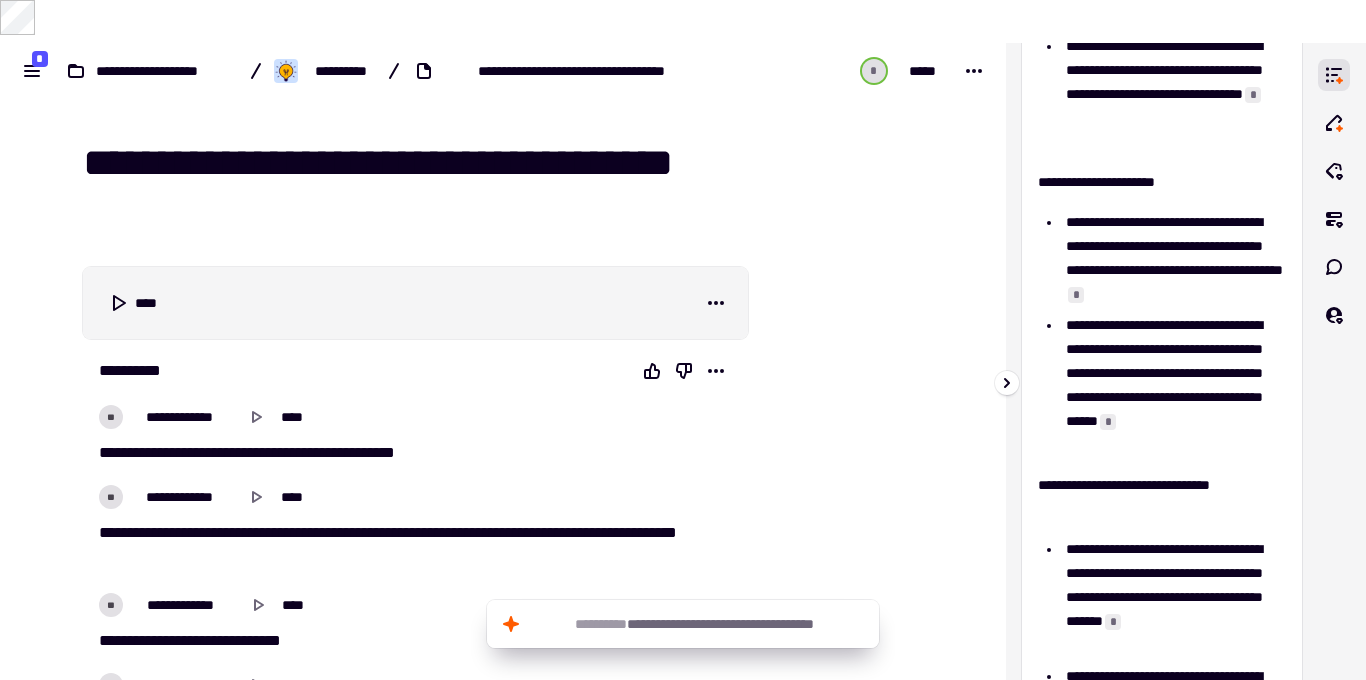 scroll, scrollTop: 0, scrollLeft: 0, axis: both 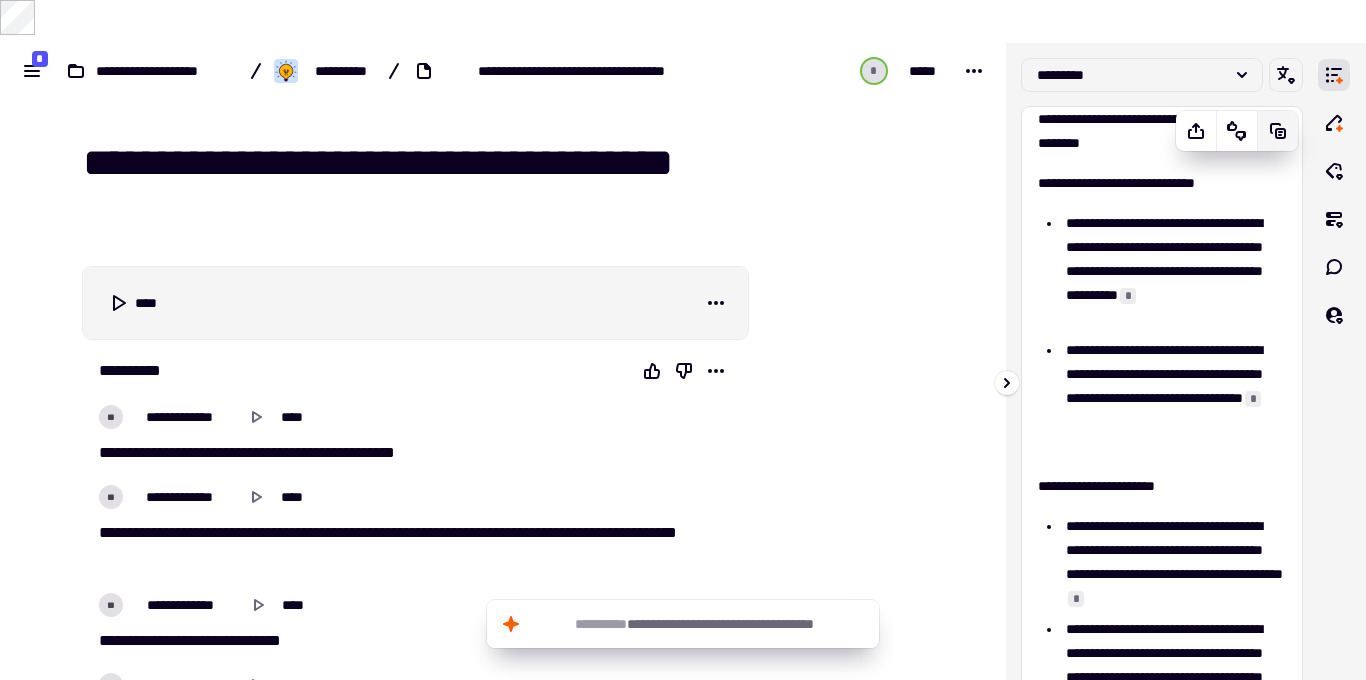 click 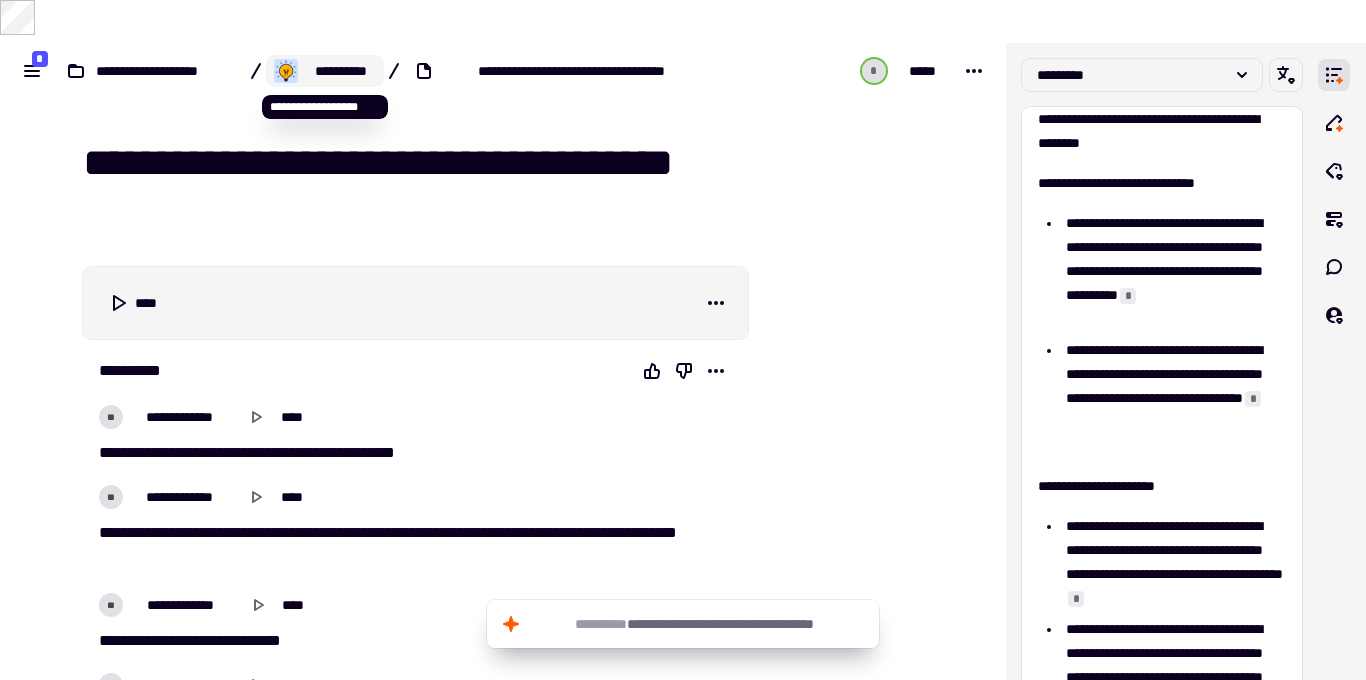 click on "**********" 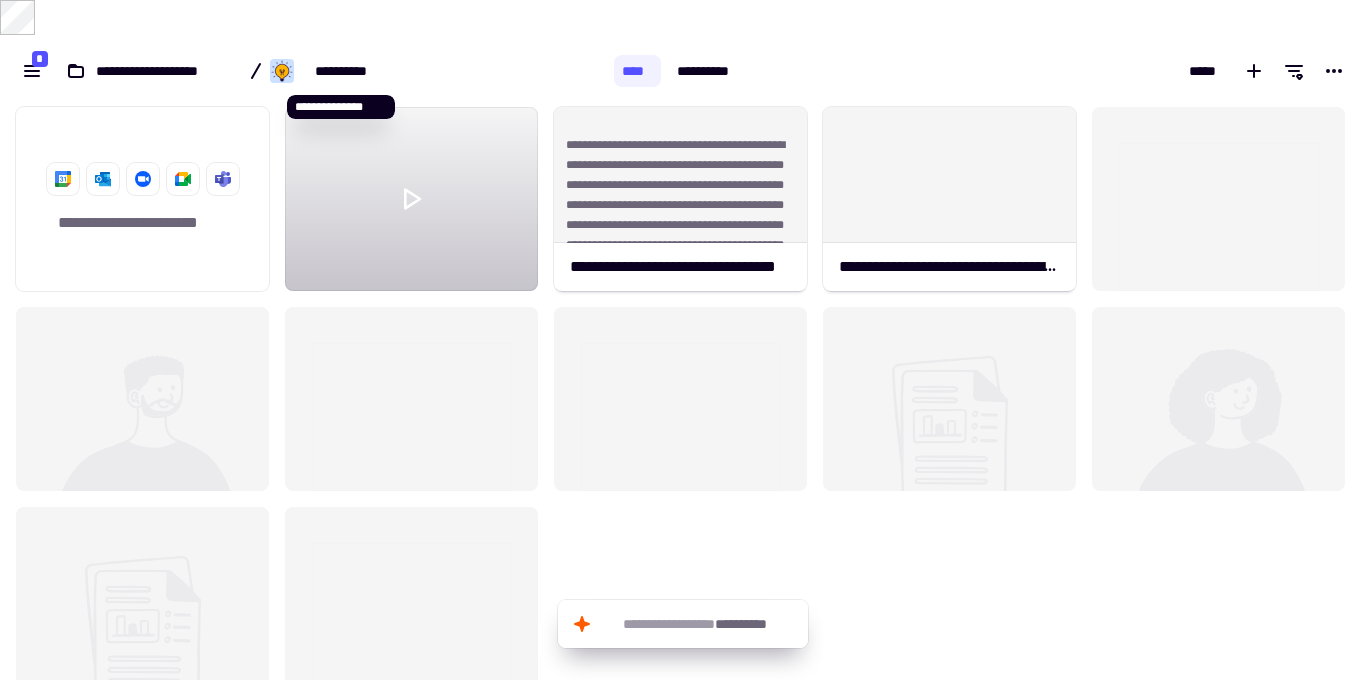 scroll, scrollTop: 17, scrollLeft: 8, axis: both 